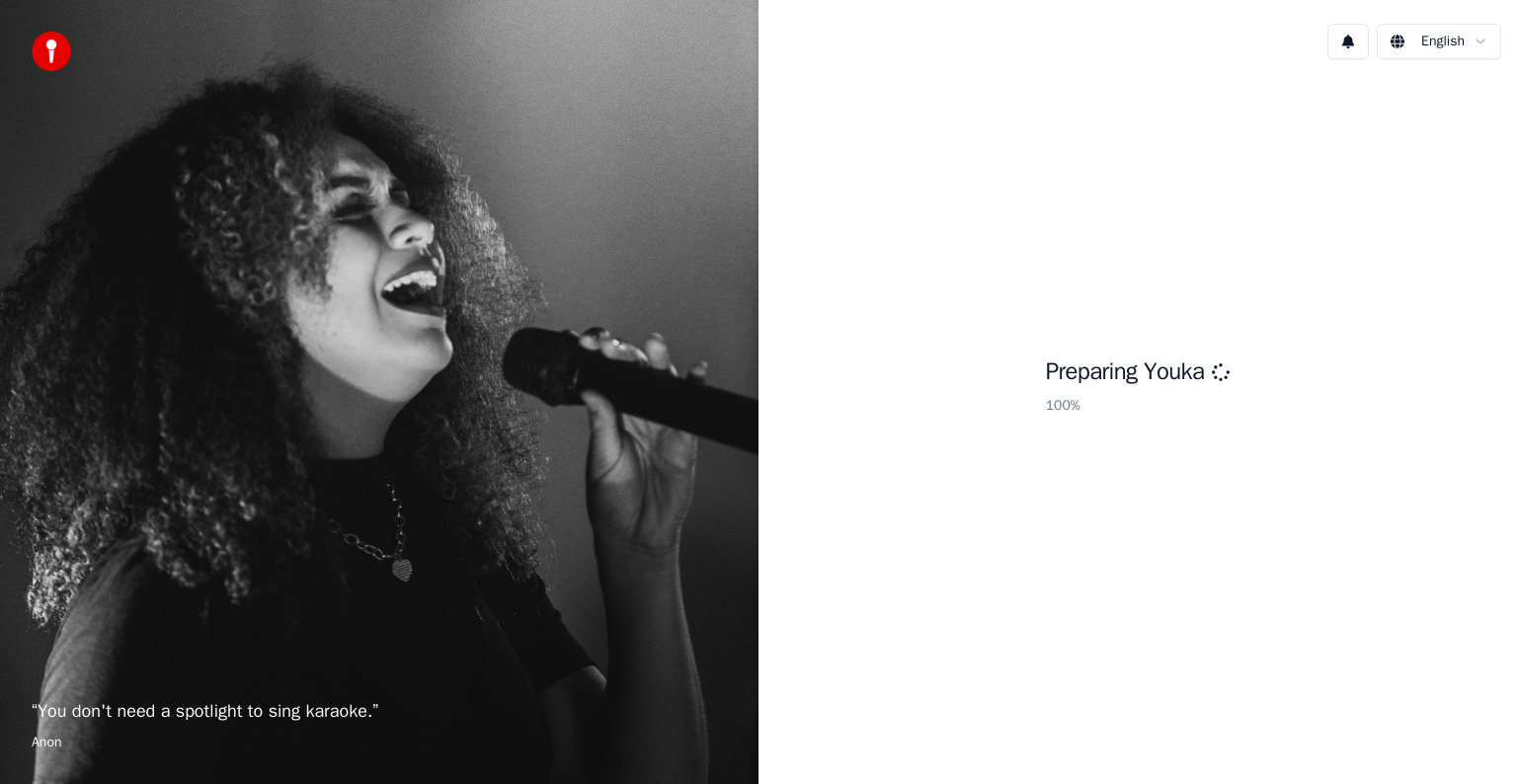 scroll, scrollTop: 0, scrollLeft: 0, axis: both 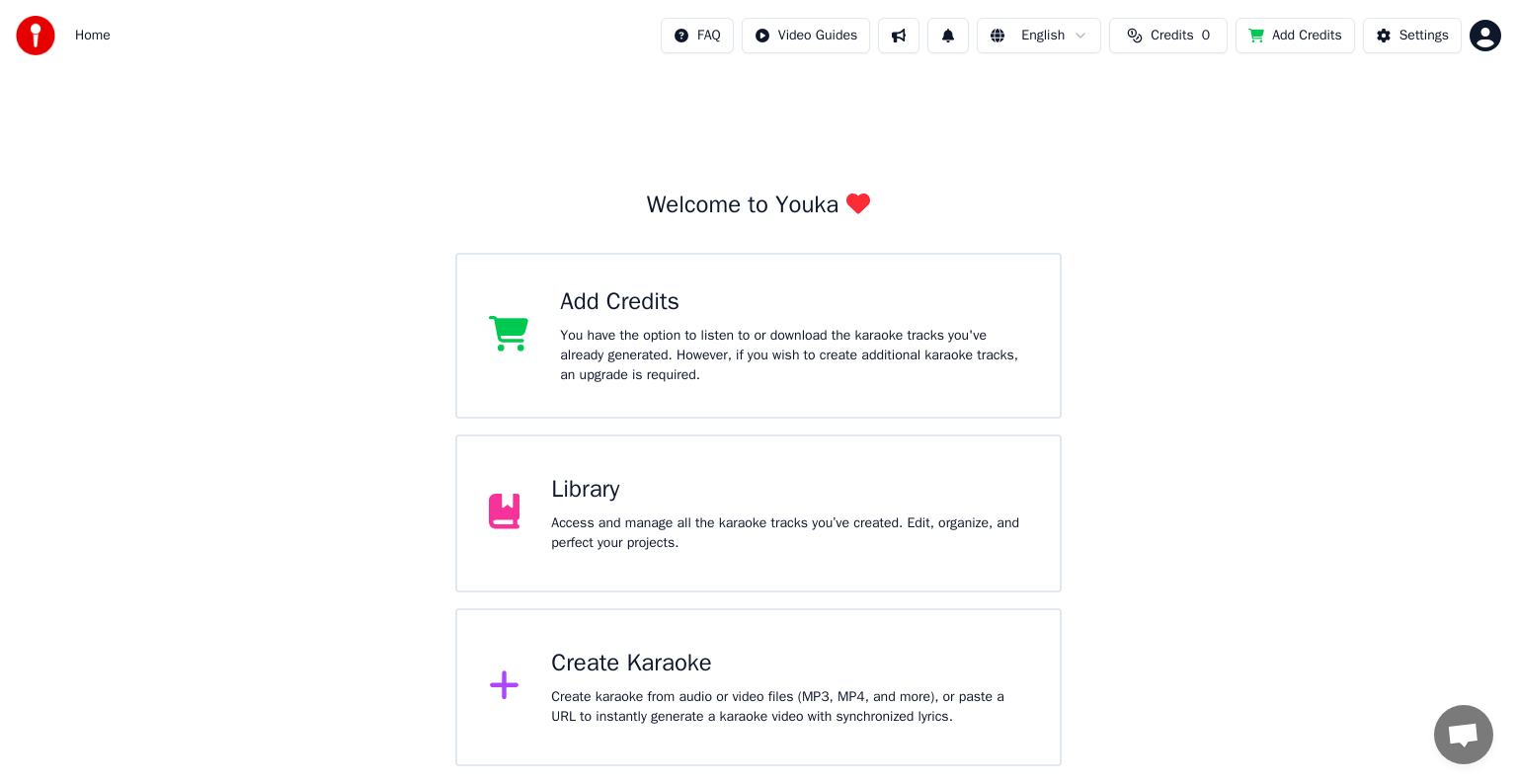 click on "Credits 0" at bounding box center (1168, 36) 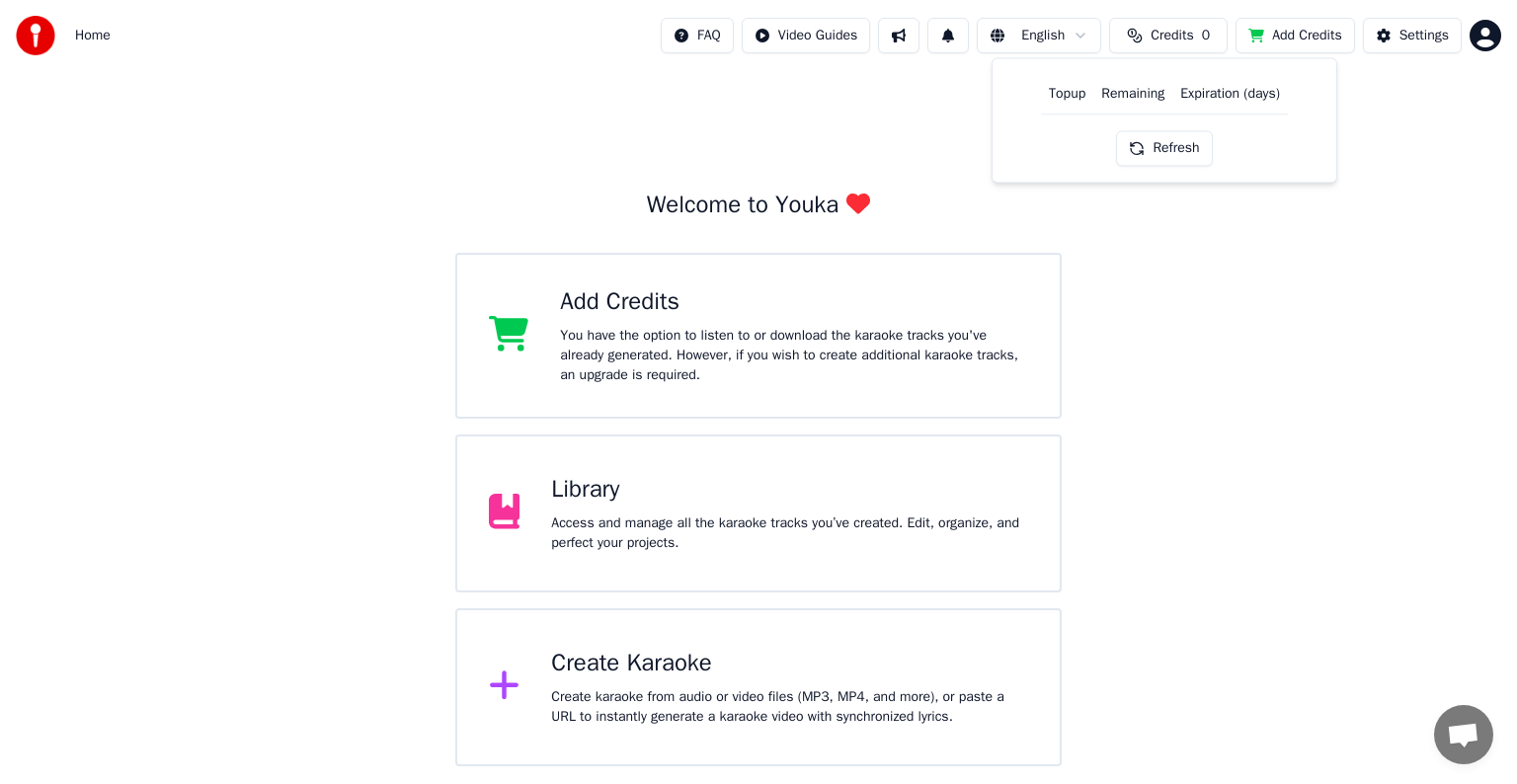 click on "Refresh" at bounding box center [1163, 148] 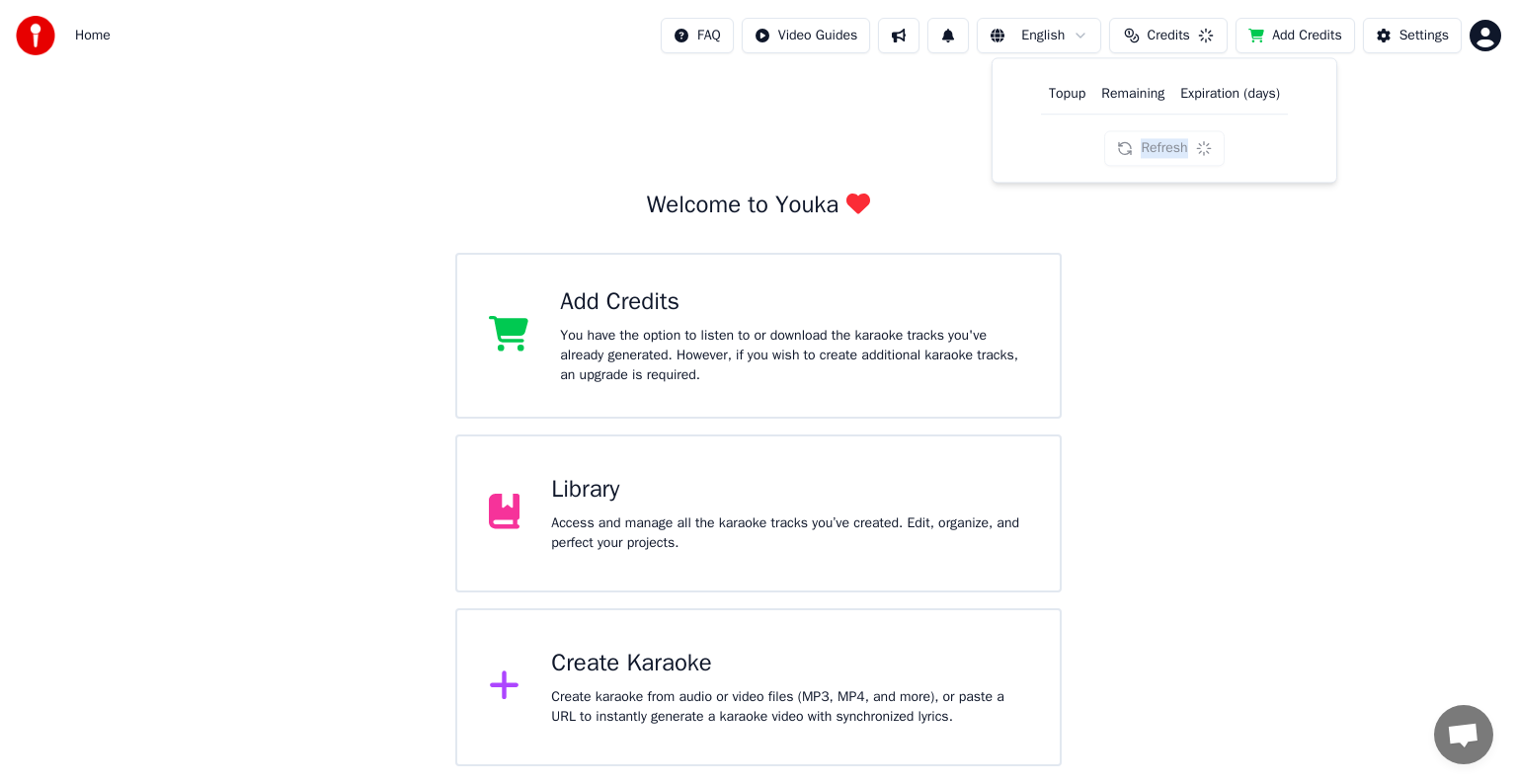 click on "Refresh" at bounding box center [1163, 148] 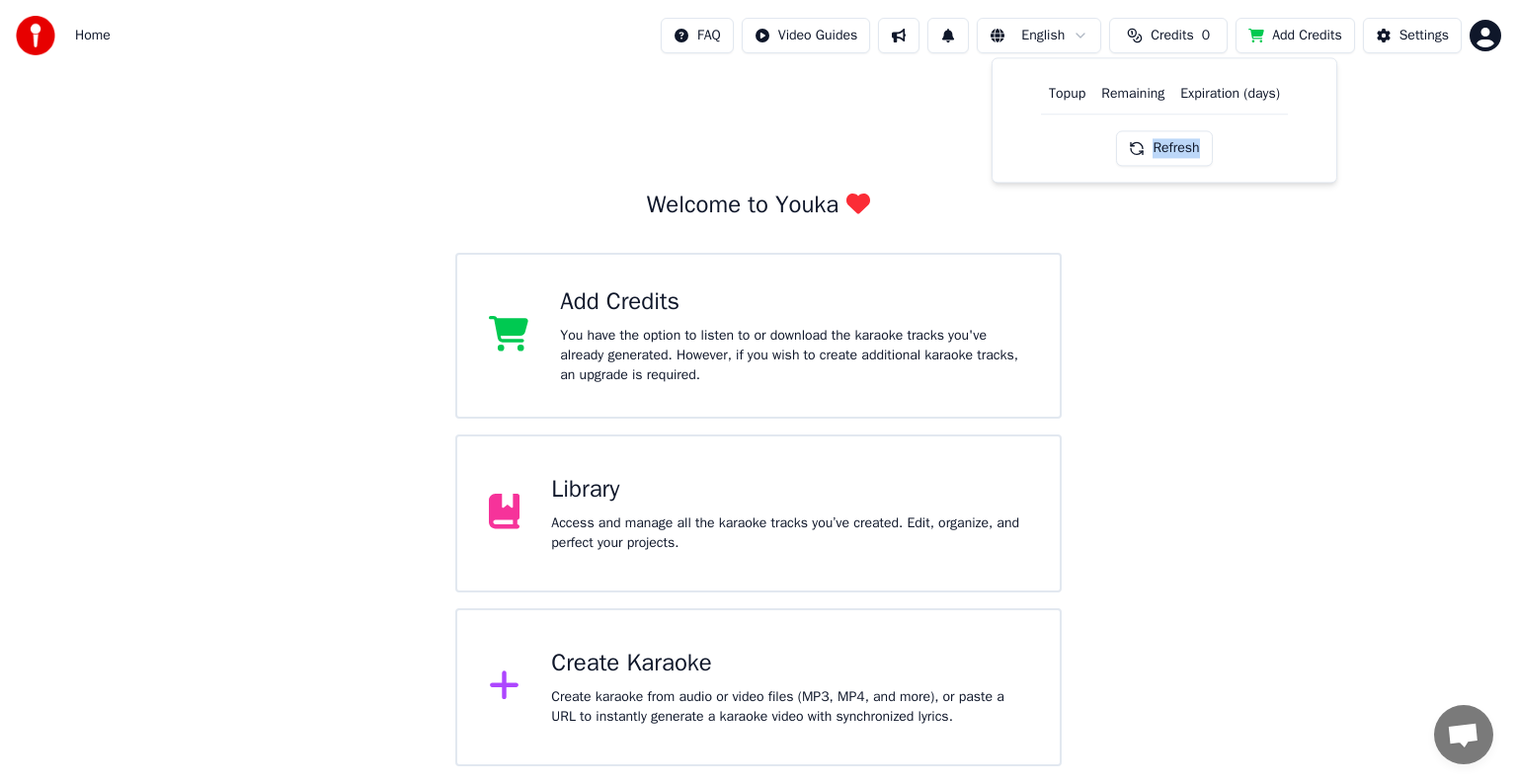 click on "Refresh" at bounding box center [1163, 148] 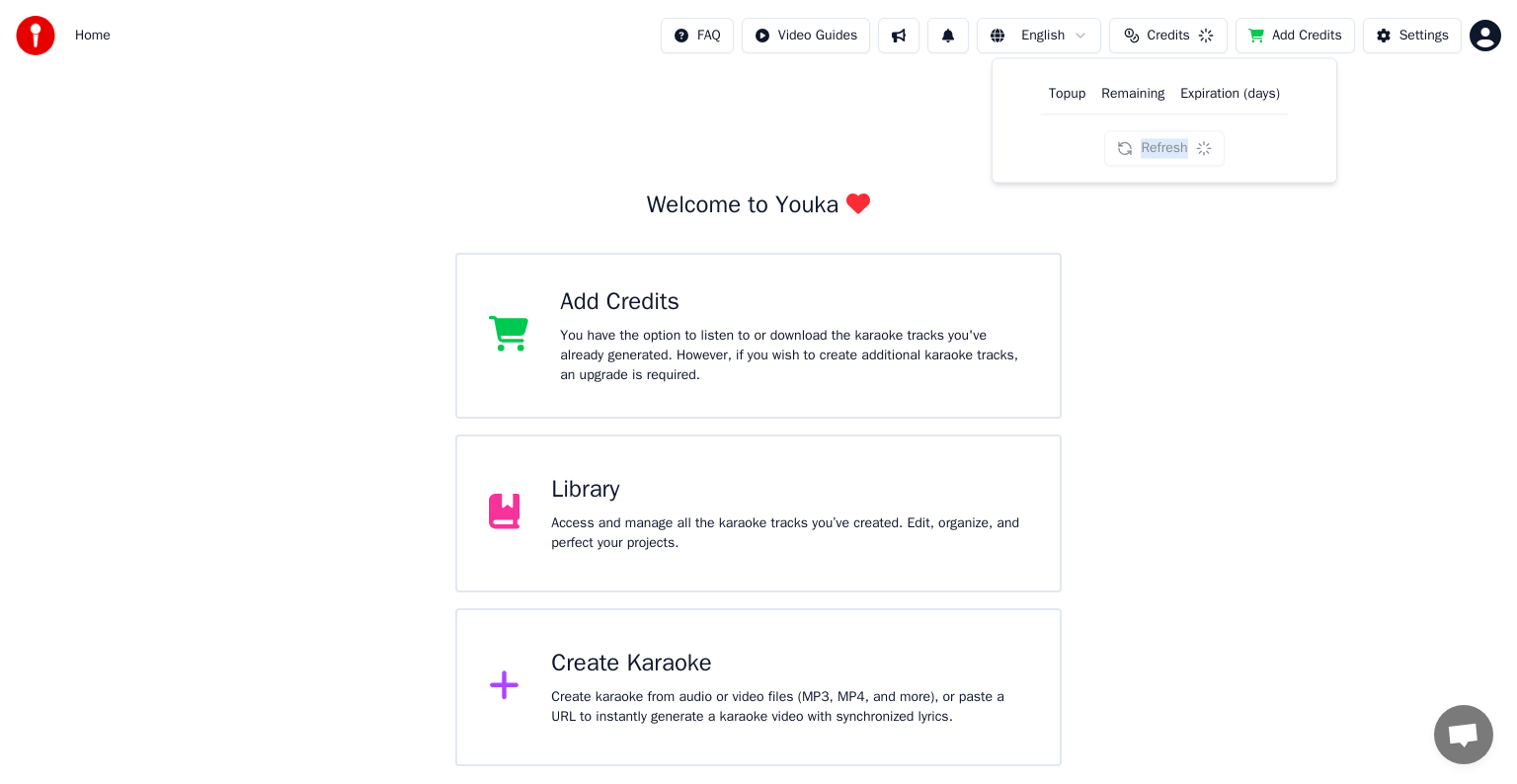 click on "Refresh" at bounding box center [1163, 148] 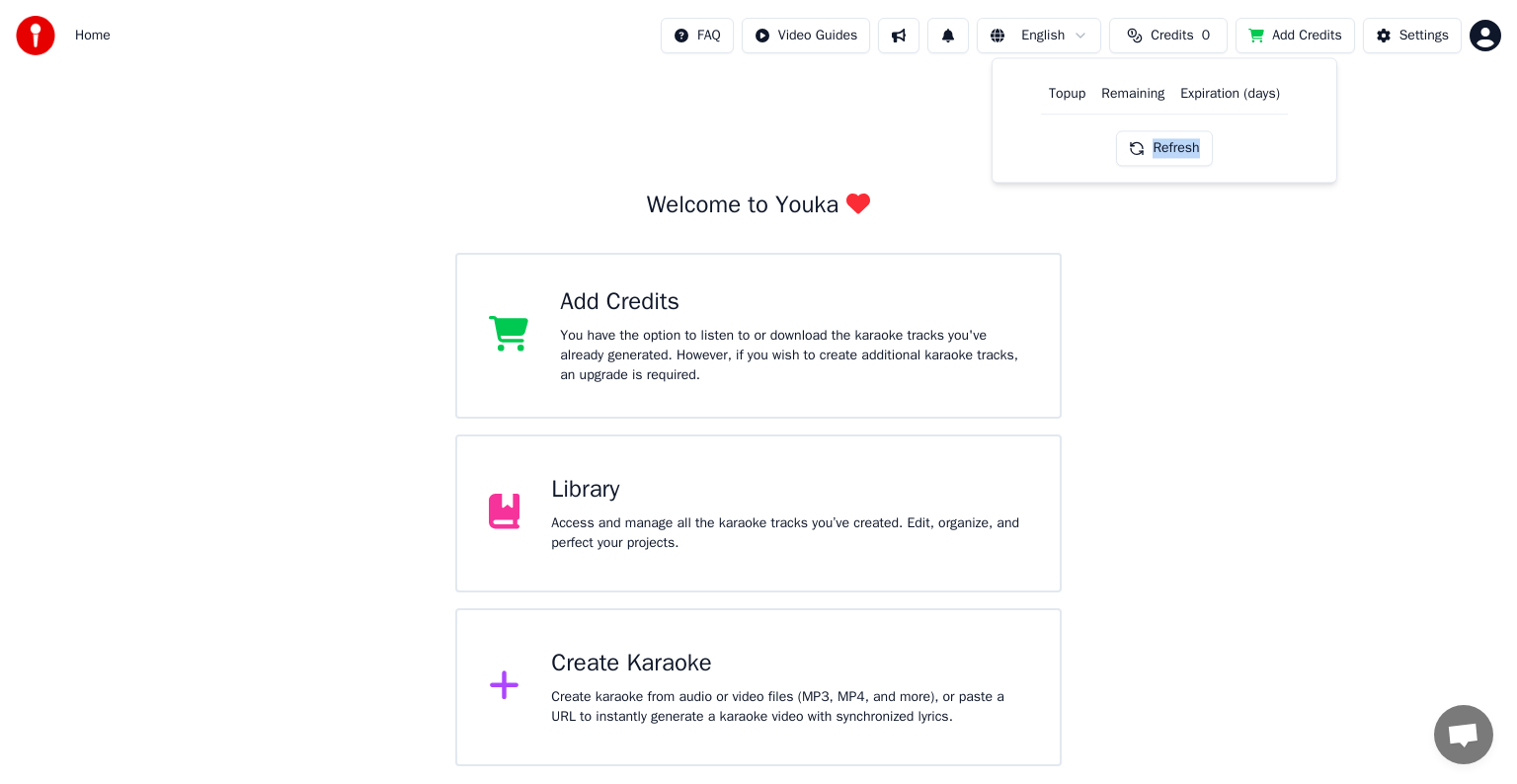 click on "Refresh" at bounding box center (1163, 148) 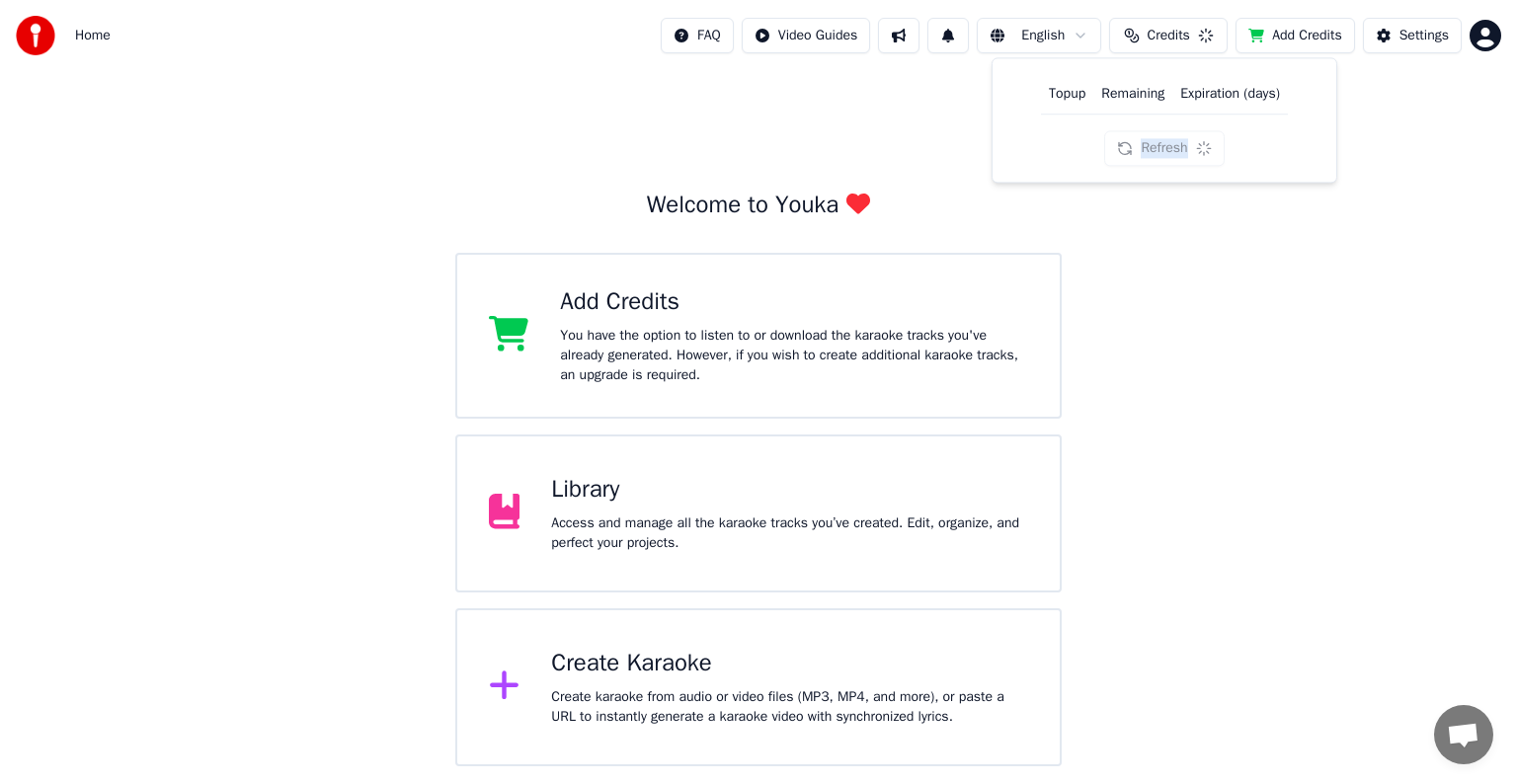 click on "Refresh" at bounding box center [1163, 148] 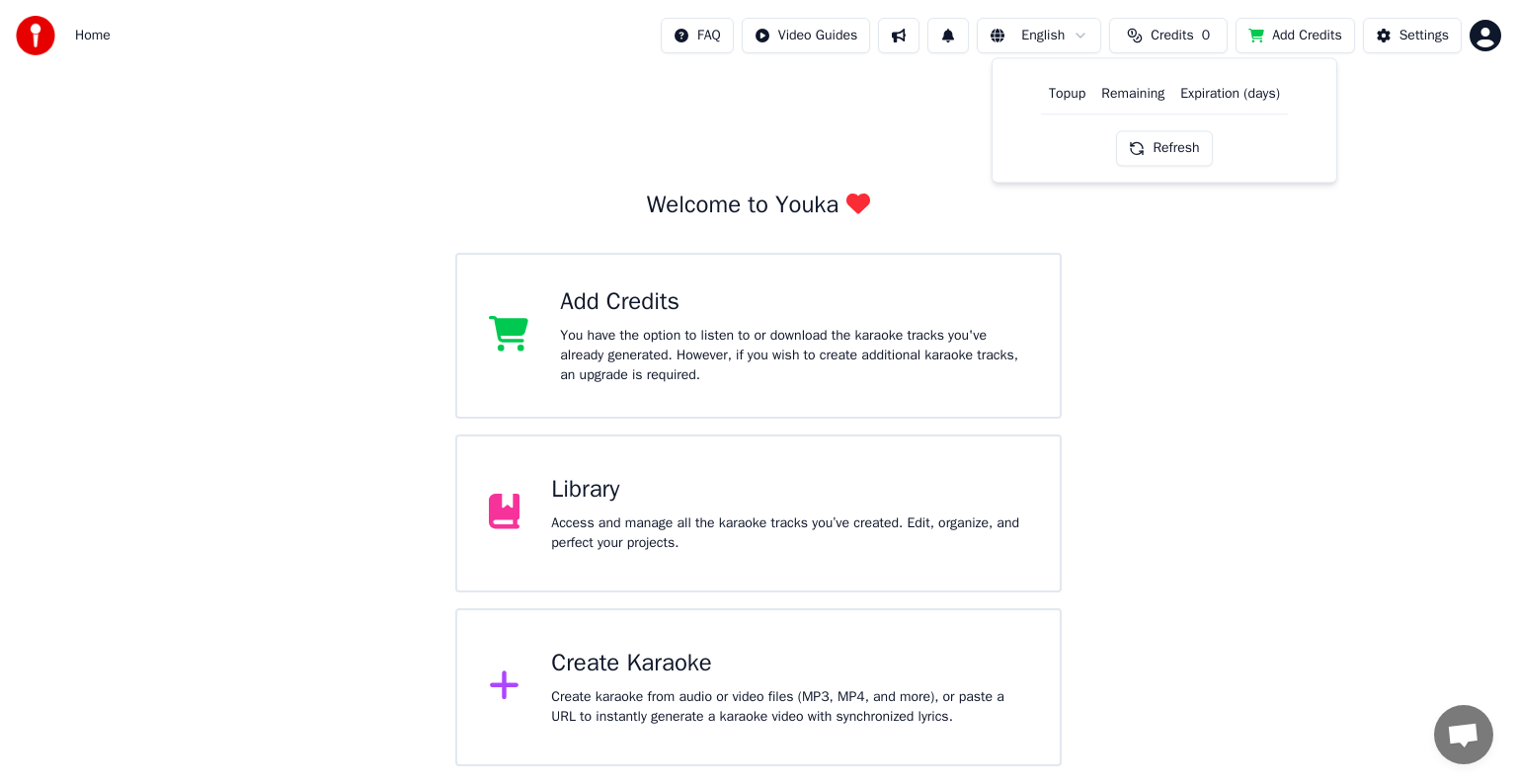 click on "Welcome to Youka Add Credits You have the option to listen to or download the karaoke tracks you've already generated. However, if you wish to create additional karaoke tracks, an upgrade is required. Library Access and manage all the karaoke tracks you’ve created. Edit, organize, and perfect your projects. Create Karaoke Create karaoke from audio or video files (MP3, MP4, and more), or paste a URL to instantly generate a karaoke video with synchronized lyrics." at bounding box center [758, 419] 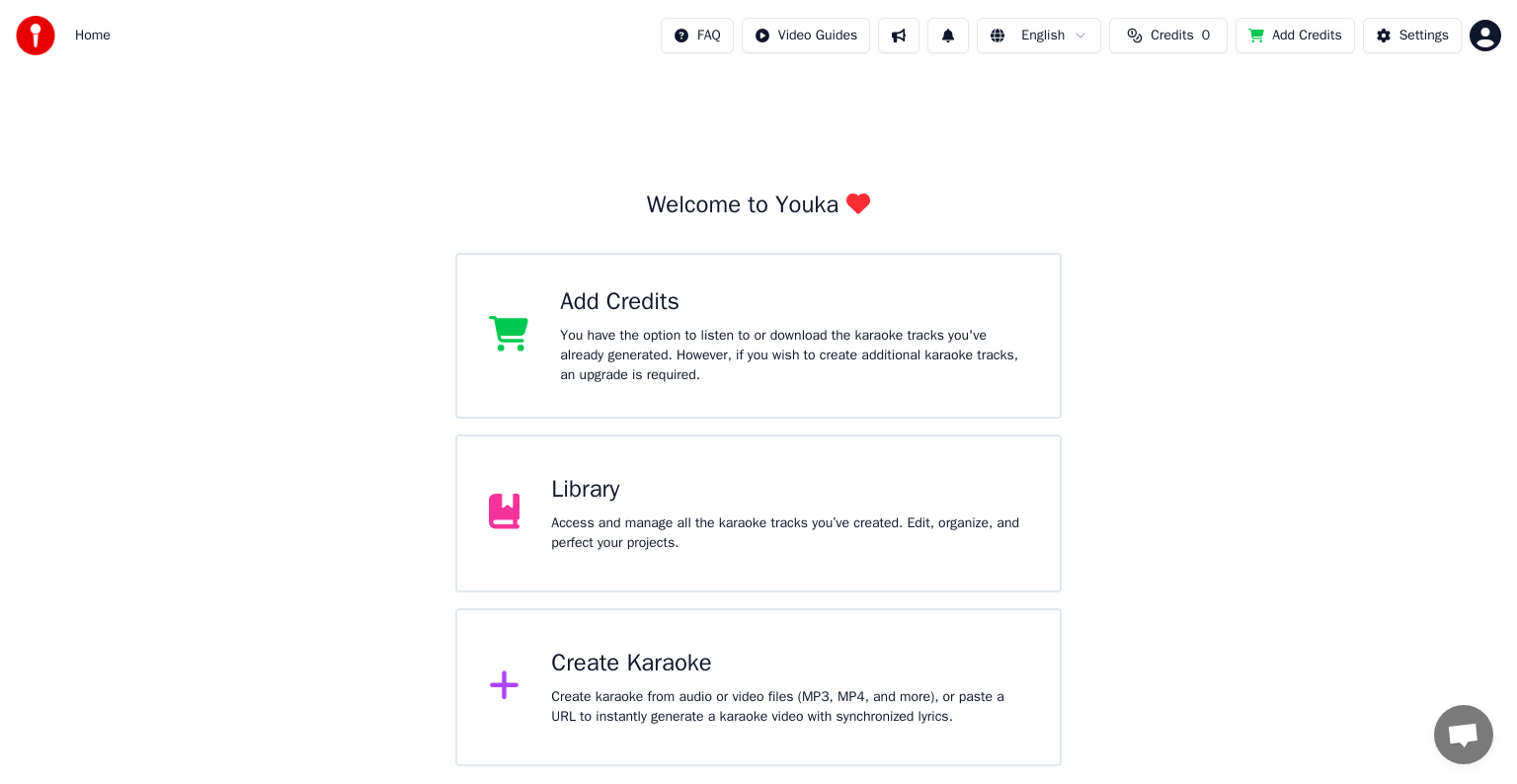 click on "Home FAQ Video Guides English Credits 0 Add Credits Settings Welcome to Youka Add Credits You have the option to listen to or download the karaoke tracks you've already generated. However, if you wish to create additional karaoke tracks, an upgrade is required. Library Access and manage all the karaoke tracks you’ve created. Edit, organize, and perfect your projects. Create Karaoke Create karaoke from audio or video files (MP3, MP4, and more), or paste a URL to instantly generate a karaoke video with synchronized lyrics." at bounding box center (758, 383) 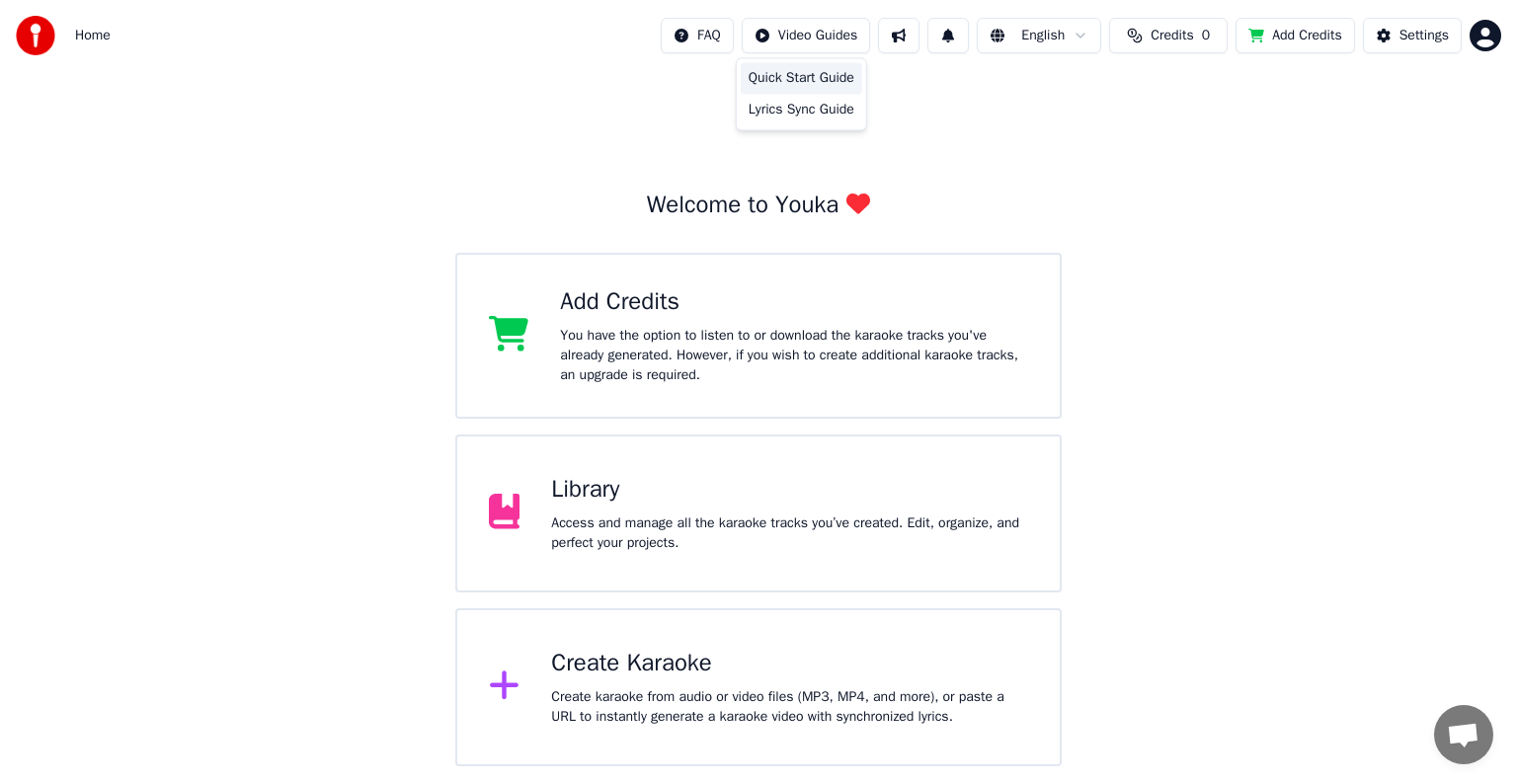 click on "Quick Start Guide" at bounding box center [801, 78] 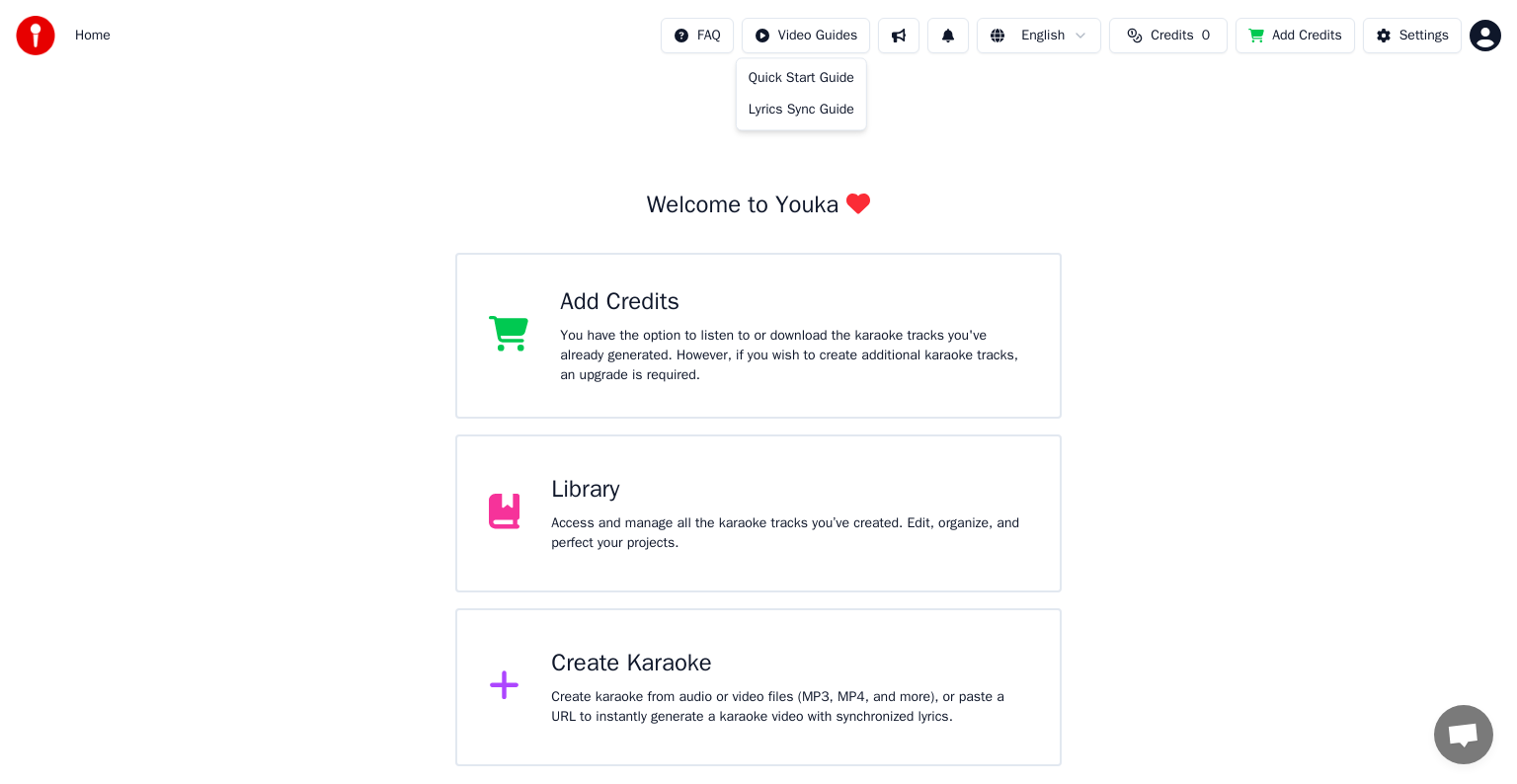 click on "Home FAQ Video Guides English Credits 0 Add Credits Settings Welcome to Youka Add Credits You have the option to listen to or download the karaoke tracks you've already generated. However, if you wish to create additional karaoke tracks, an upgrade is required. Library Access and manage all the karaoke tracks you’ve created. Edit, organize, and perfect your projects. Create Karaoke Create karaoke from audio or video files (MP3, MP4, and more), or paste a URL to instantly generate a karaoke video with synchronized lyrics. Quick Start Guide Lyrics Sync Guide" at bounding box center (758, 383) 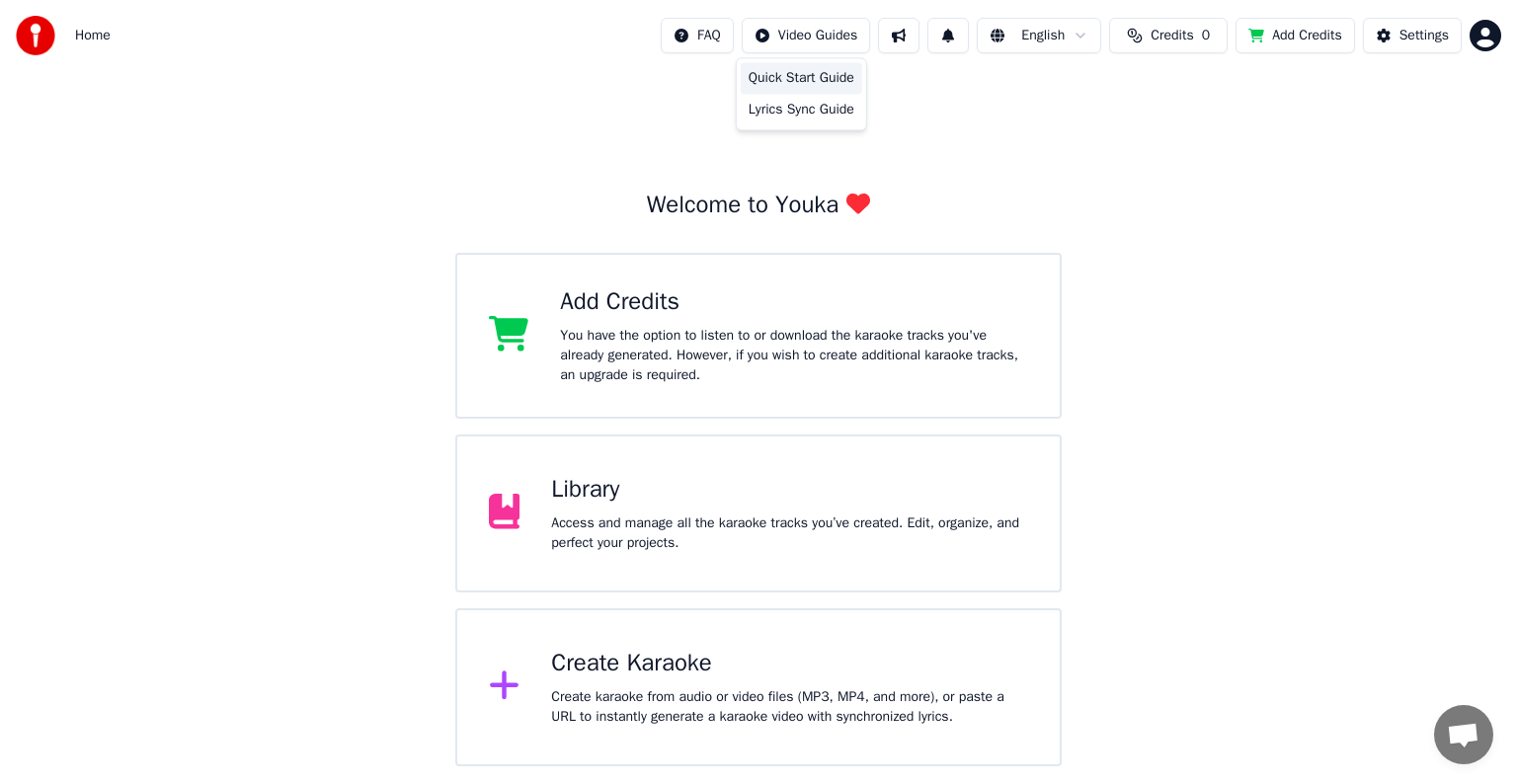 click on "Quick Start Guide" at bounding box center [801, 78] 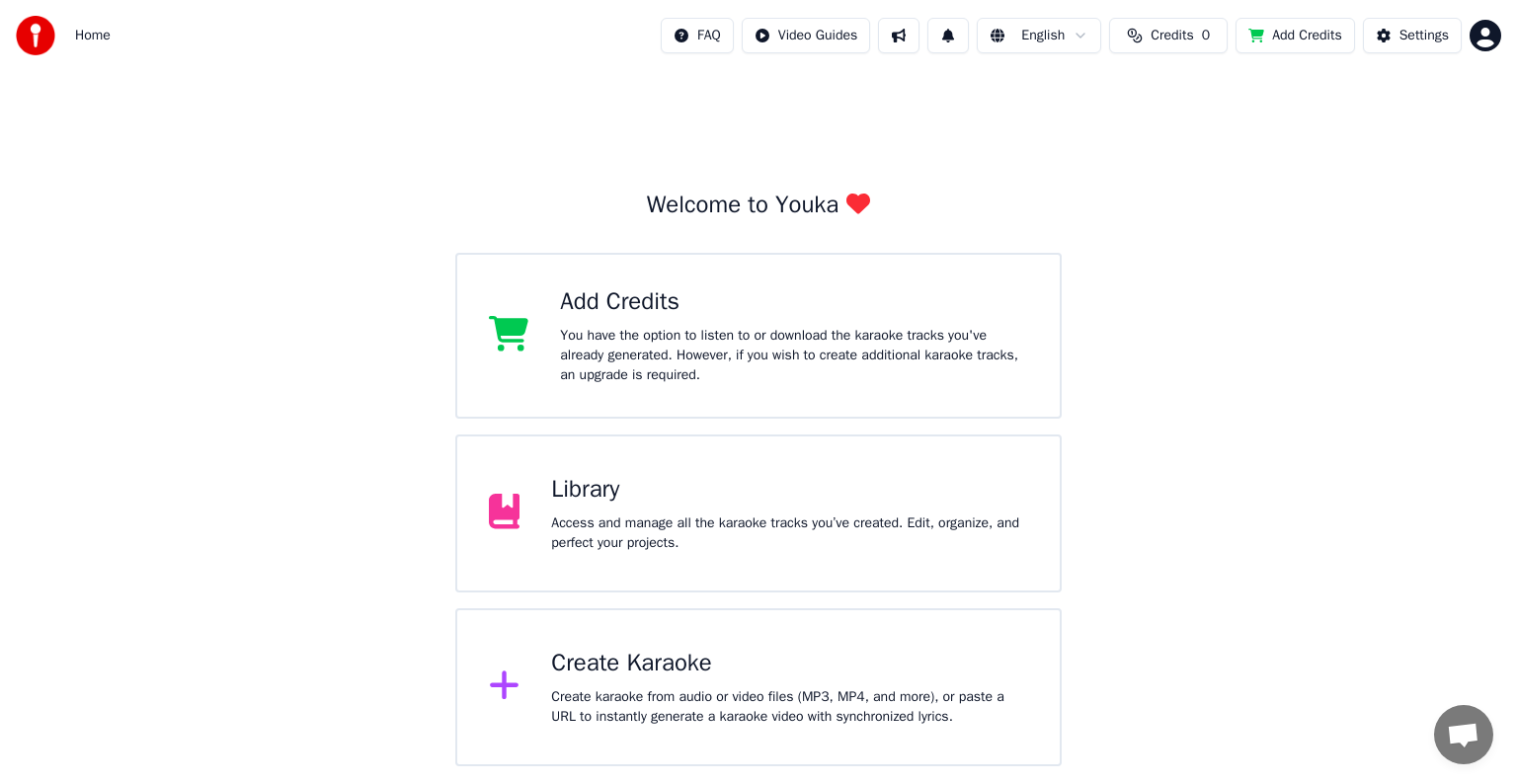 click on "Home FAQ Video Guides English Credits 0 Add Credits Settings Welcome to Youka Add Credits You have the option to listen to or download the karaoke tracks you've already generated. However, if you wish to create additional karaoke tracks, an upgrade is required. Library Access and manage all the karaoke tracks you’ve created. Edit, organize, and perfect your projects. Create Karaoke Create karaoke from audio or video files (MP3, MP4, and more), or paste a URL to instantly generate a karaoke video with synchronized lyrics." at bounding box center (758, 383) 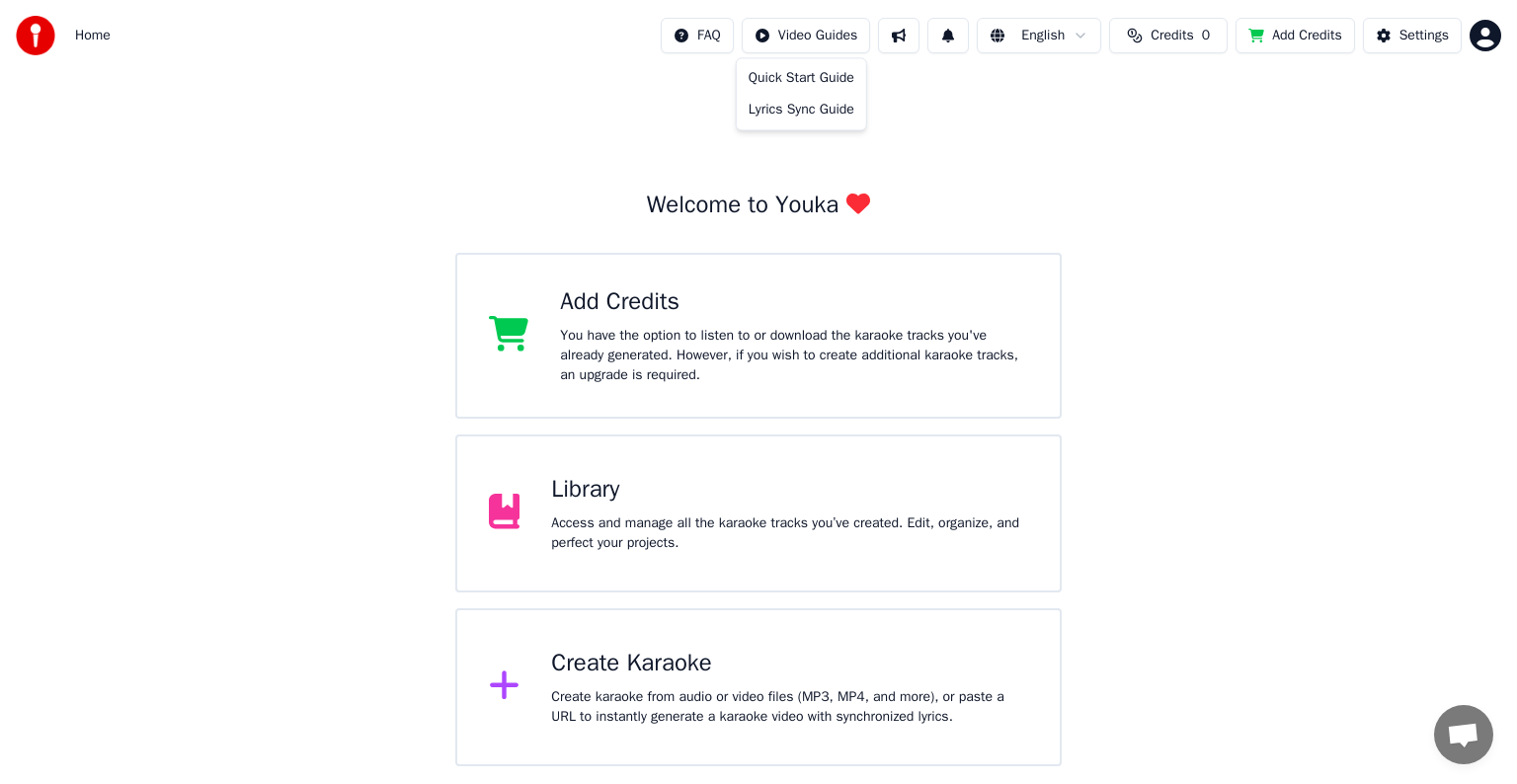click on "Home FAQ Video Guides English Credits 0 Add Credits Settings Welcome to Youka Add Credits You have the option to listen to or download the karaoke tracks you've already generated. However, if you wish to create additional karaoke tracks, an upgrade is required. Library Access and manage all the karaoke tracks you’ve created. Edit, organize, and perfect your projects. Create Karaoke Create karaoke from audio or video files (MP3, MP4, and more), or paste a URL to instantly generate a karaoke video with synchronized lyrics. Quick Start Guide Lyrics Sync Guide" at bounding box center (758, 383) 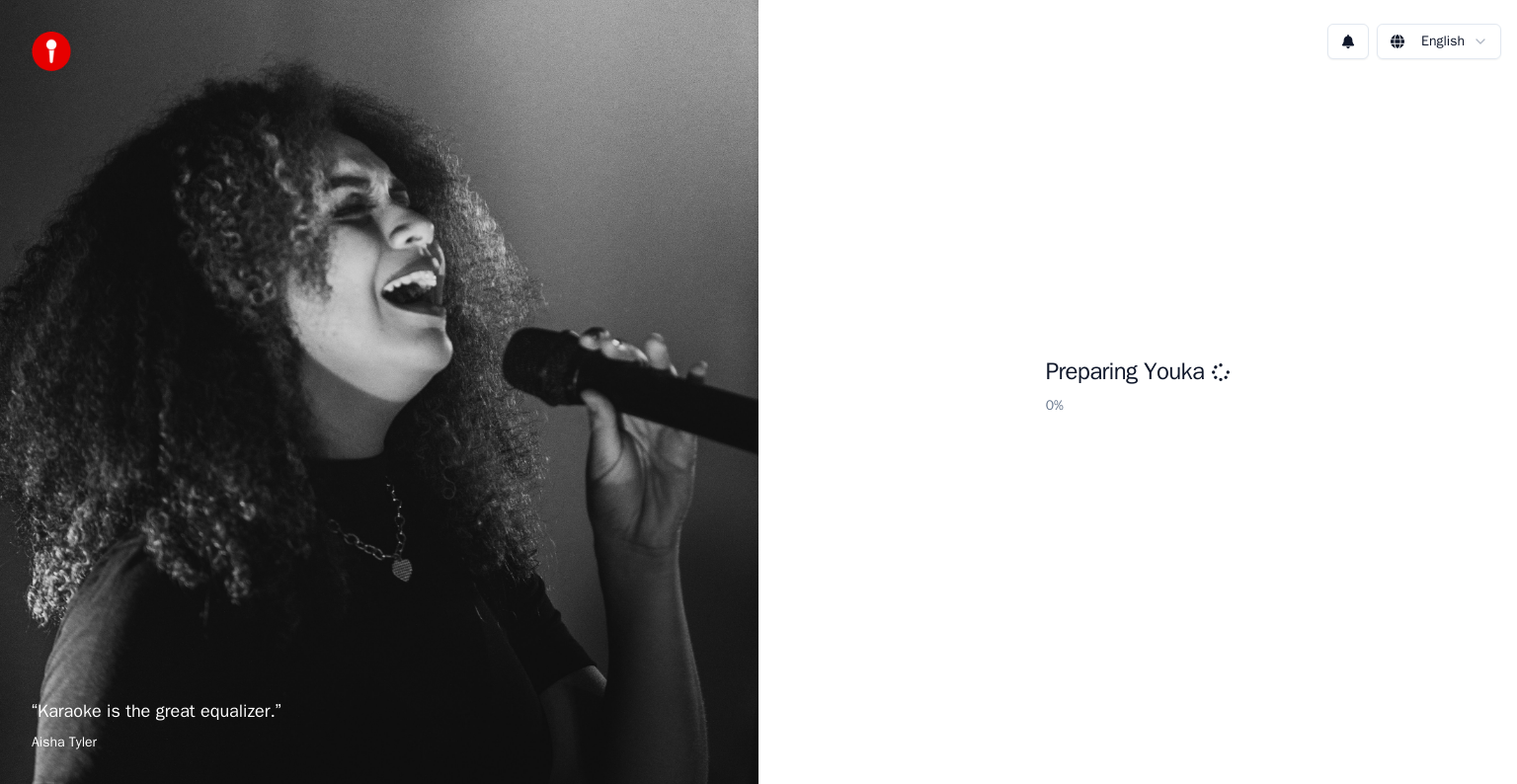 scroll, scrollTop: 0, scrollLeft: 0, axis: both 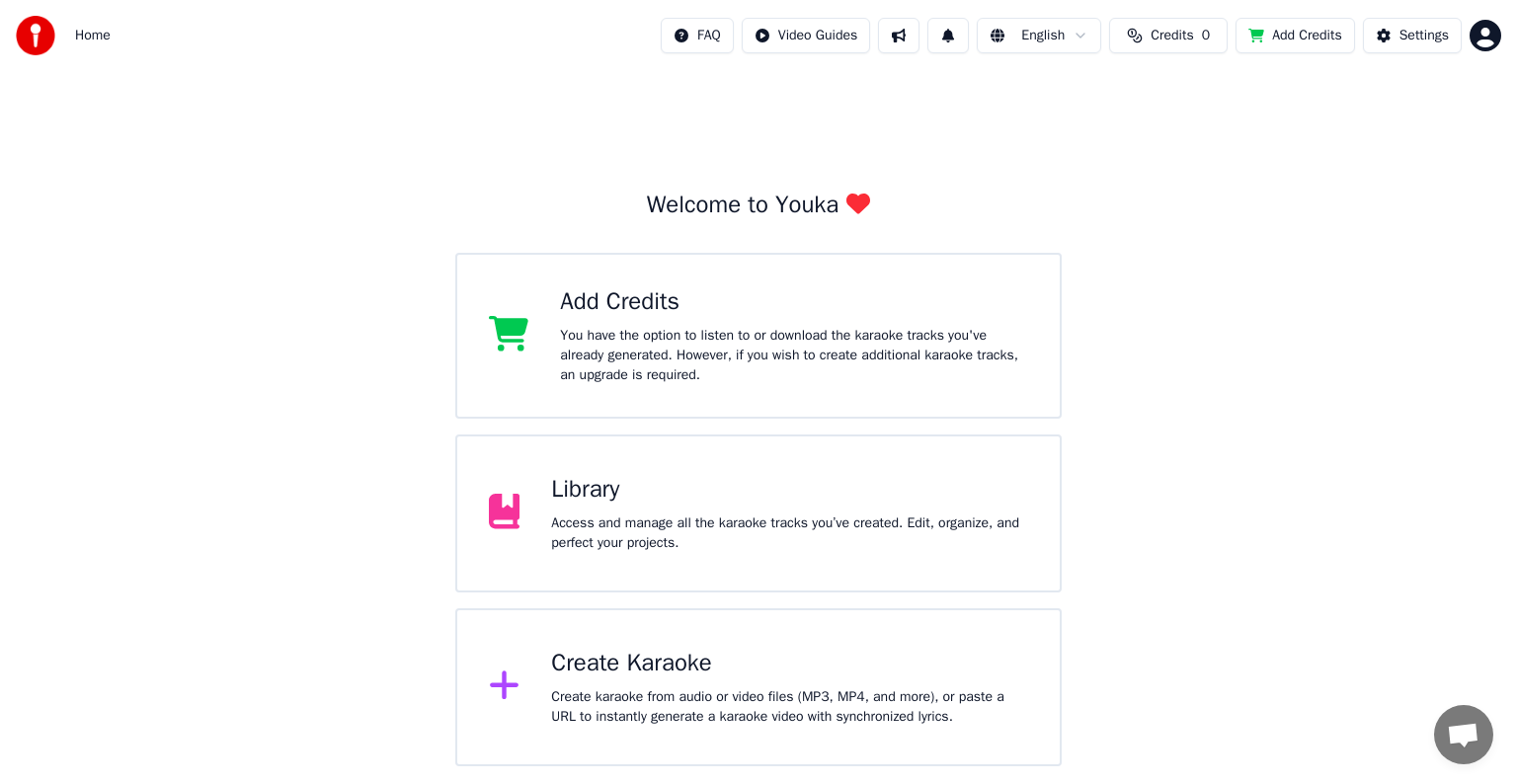 click on "Credits 0" at bounding box center [1168, 36] 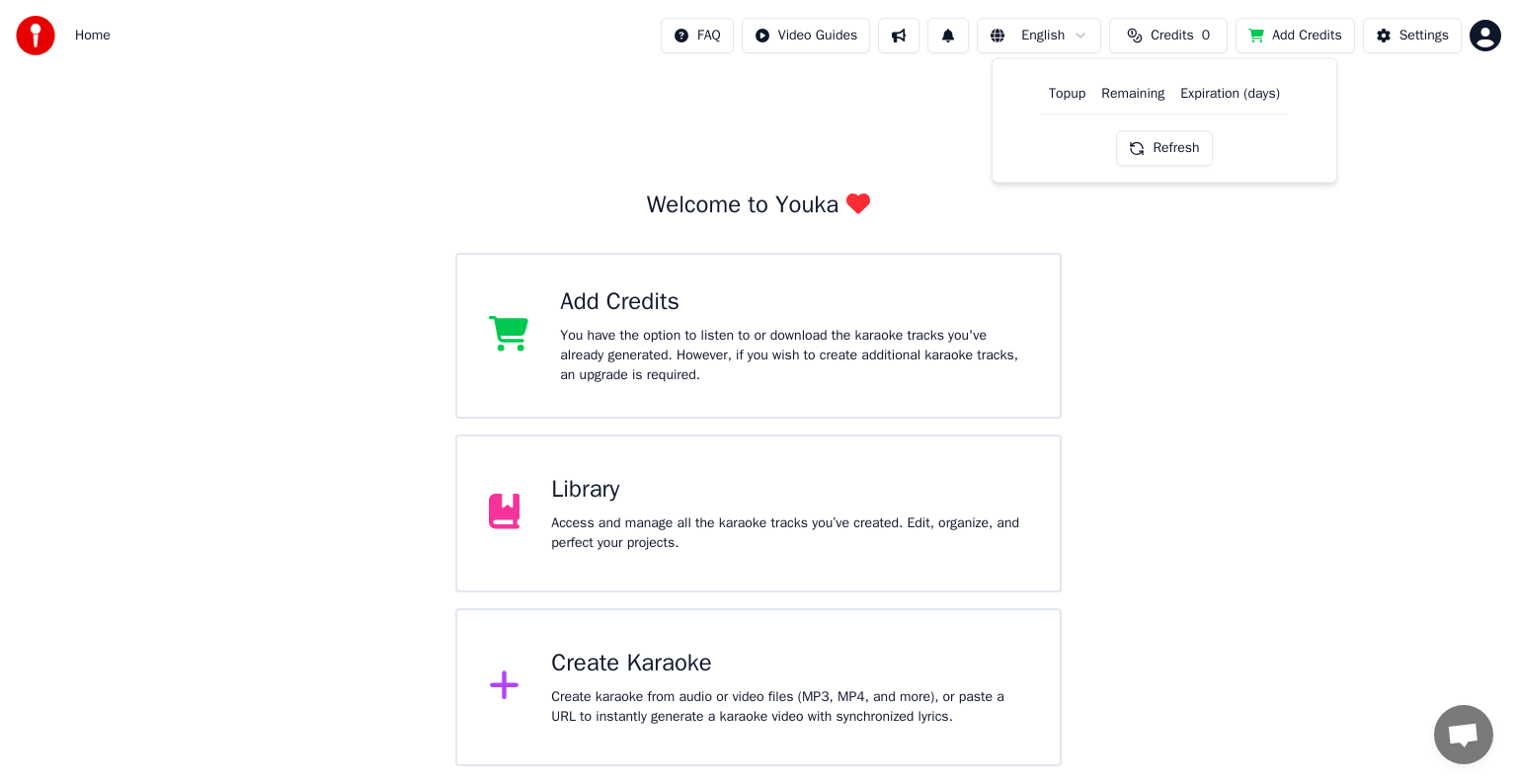 click on "Refresh" at bounding box center [1163, 148] 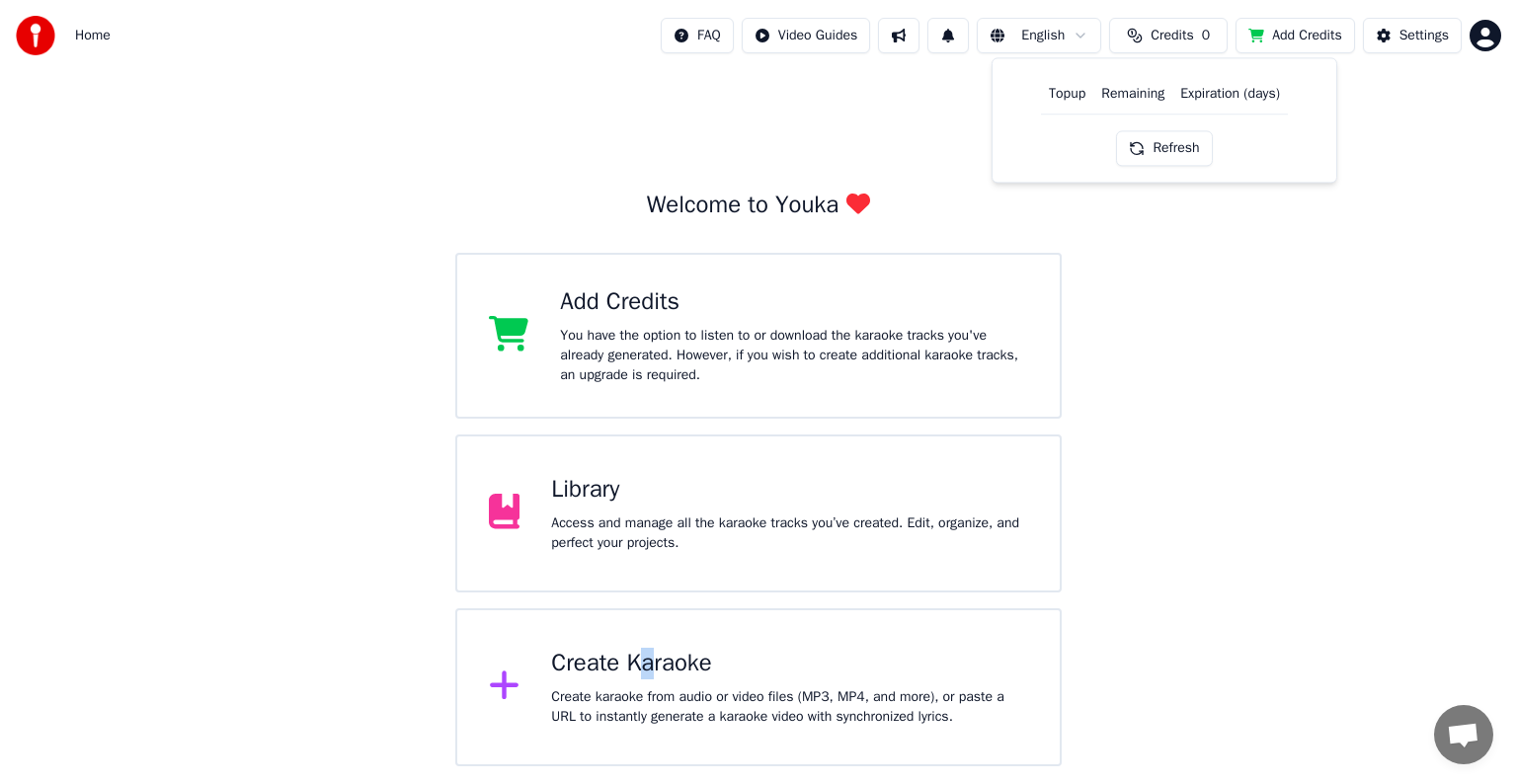 click on "Create Karaoke" at bounding box center (789, 664) 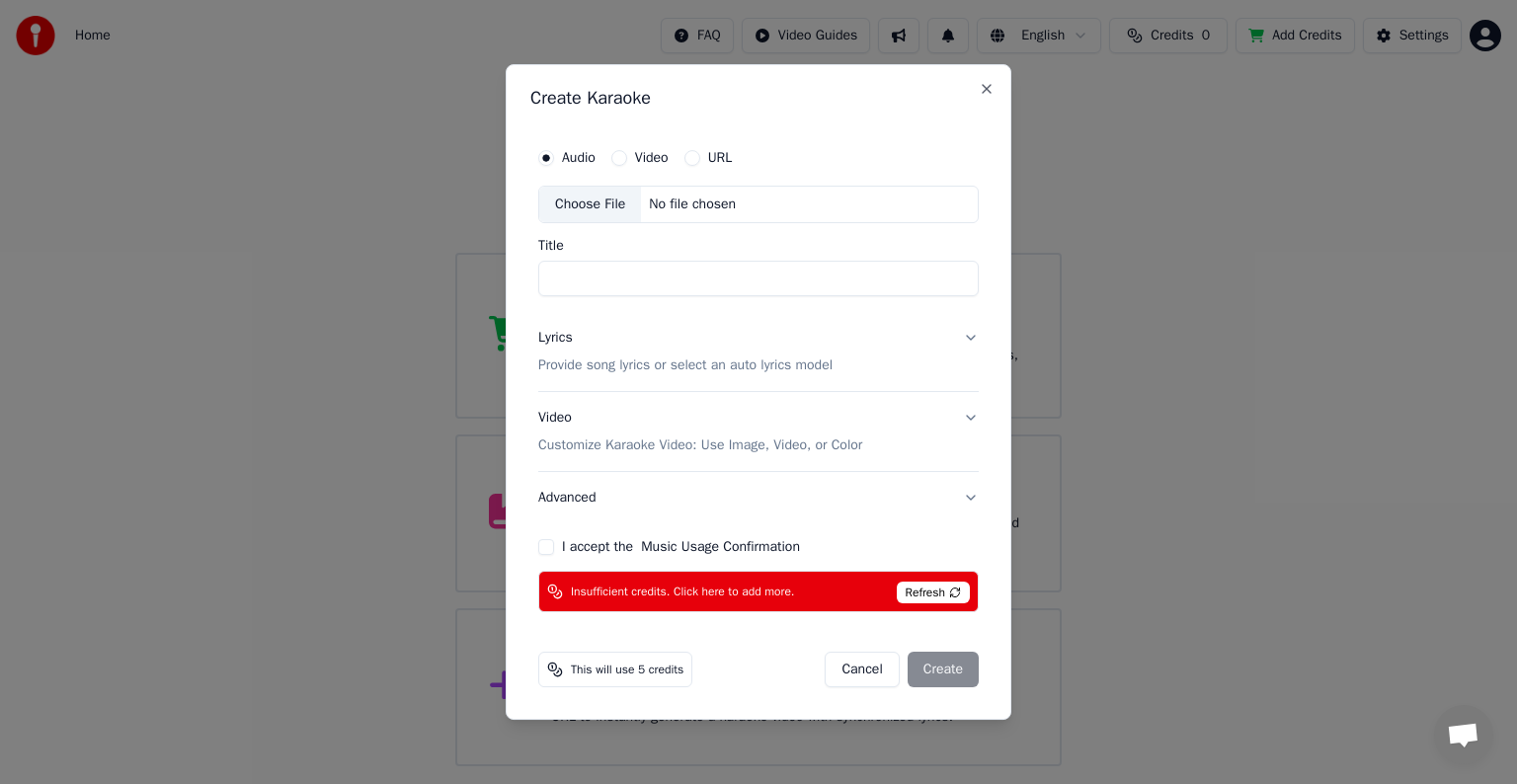 click on "Refresh" at bounding box center [933, 592] 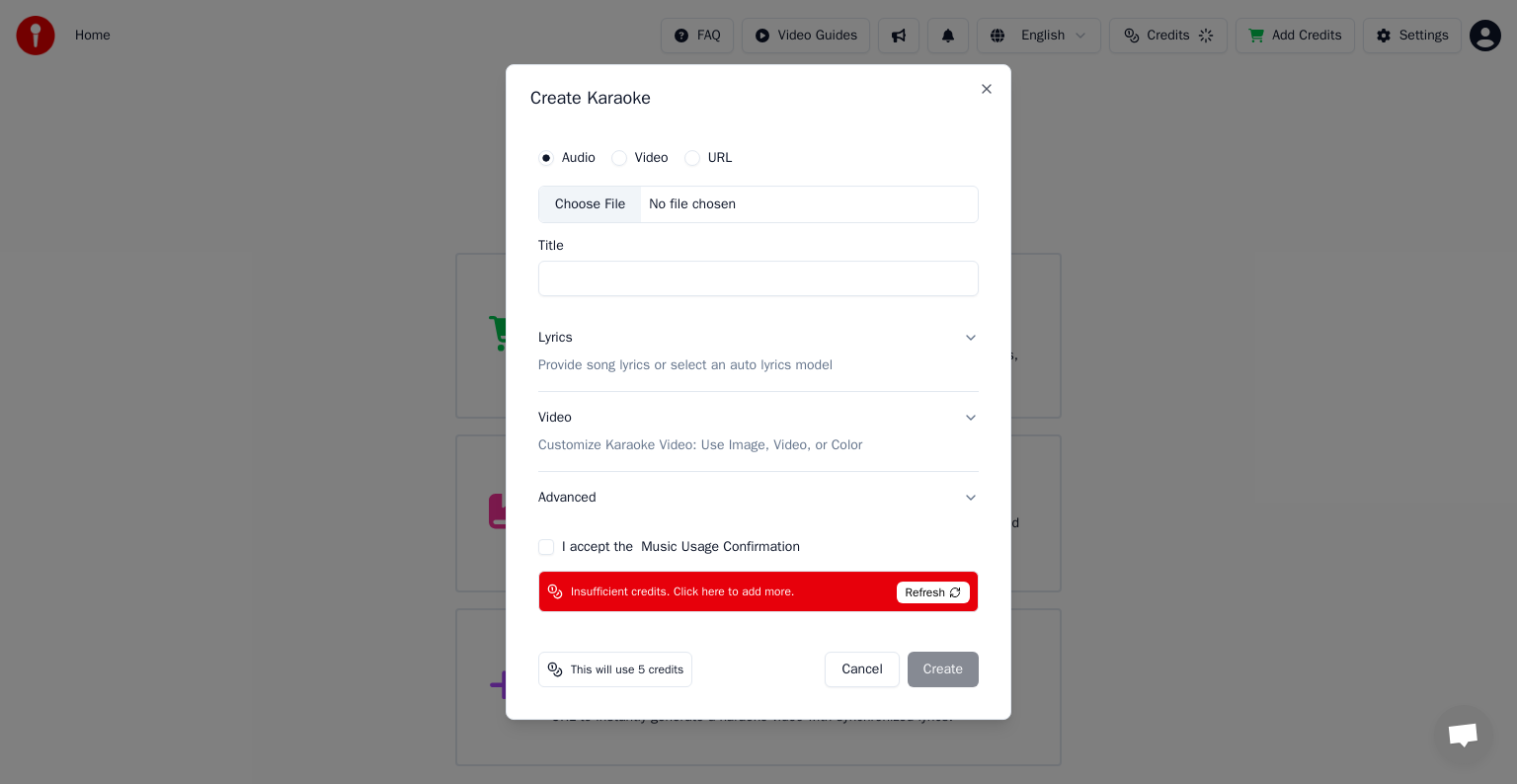 click on "Refresh" at bounding box center [933, 592] 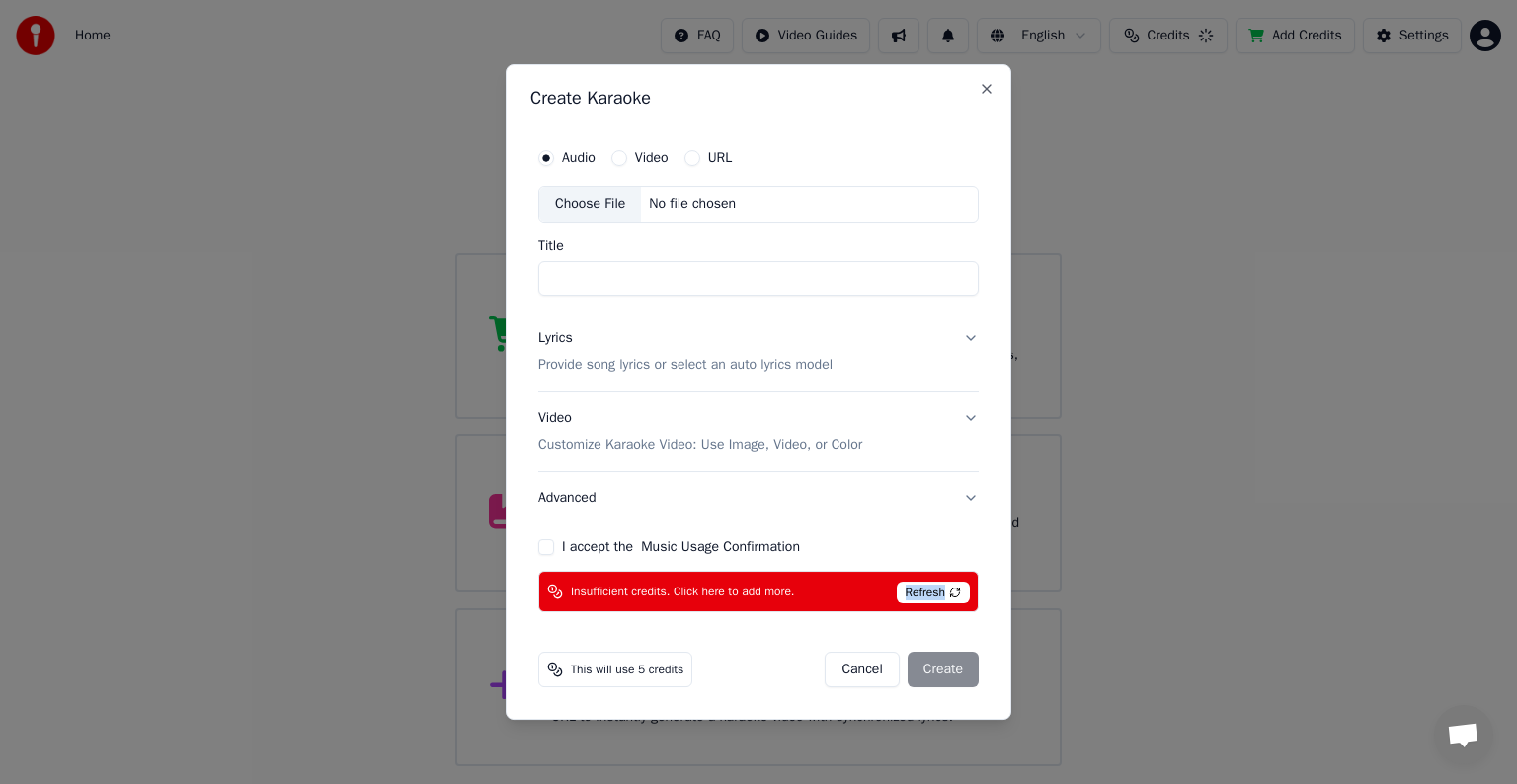 click on "Refresh" at bounding box center (933, 592) 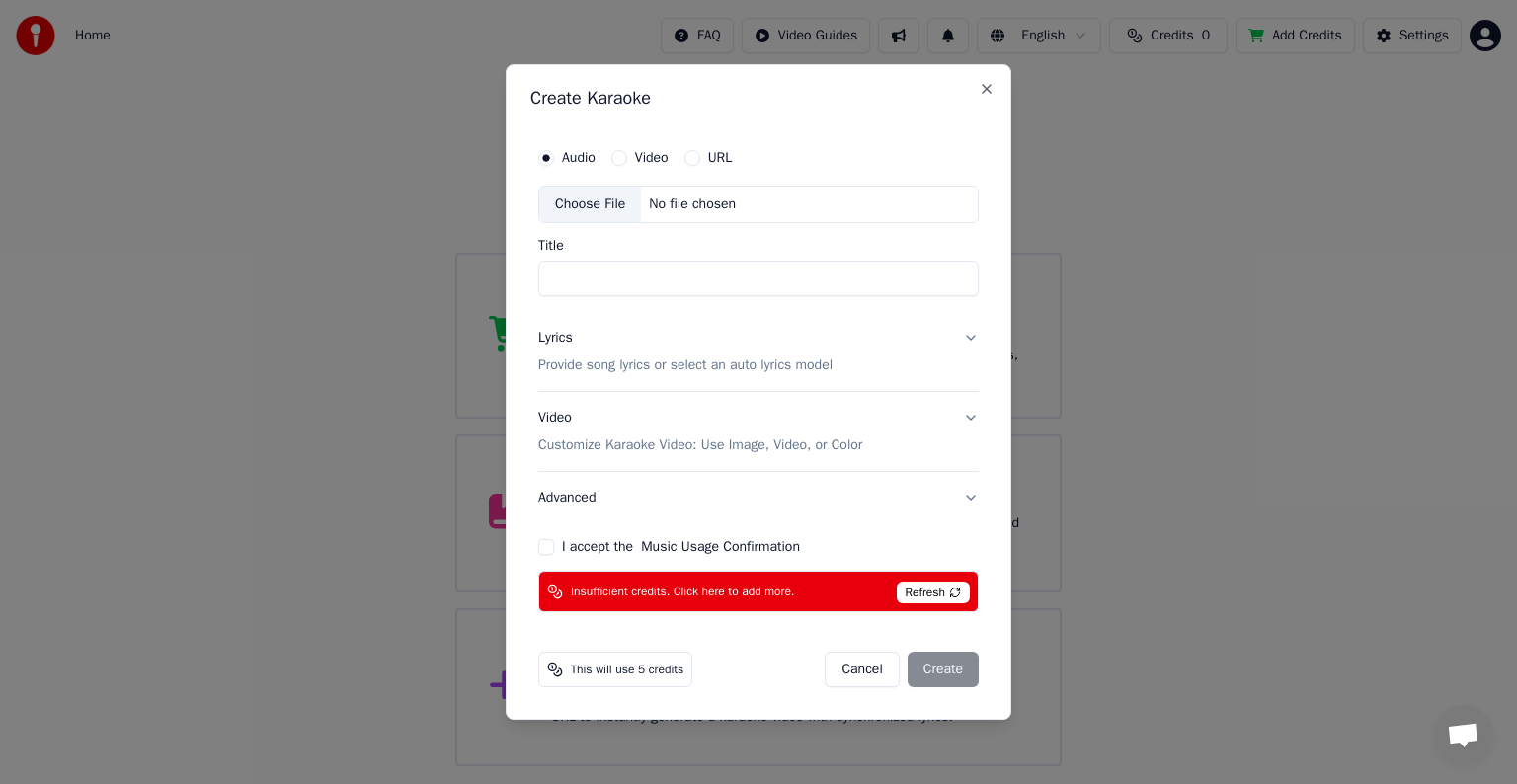 click on "Insufficient credits. Click here to add more. Refresh" at bounding box center [758, 591] 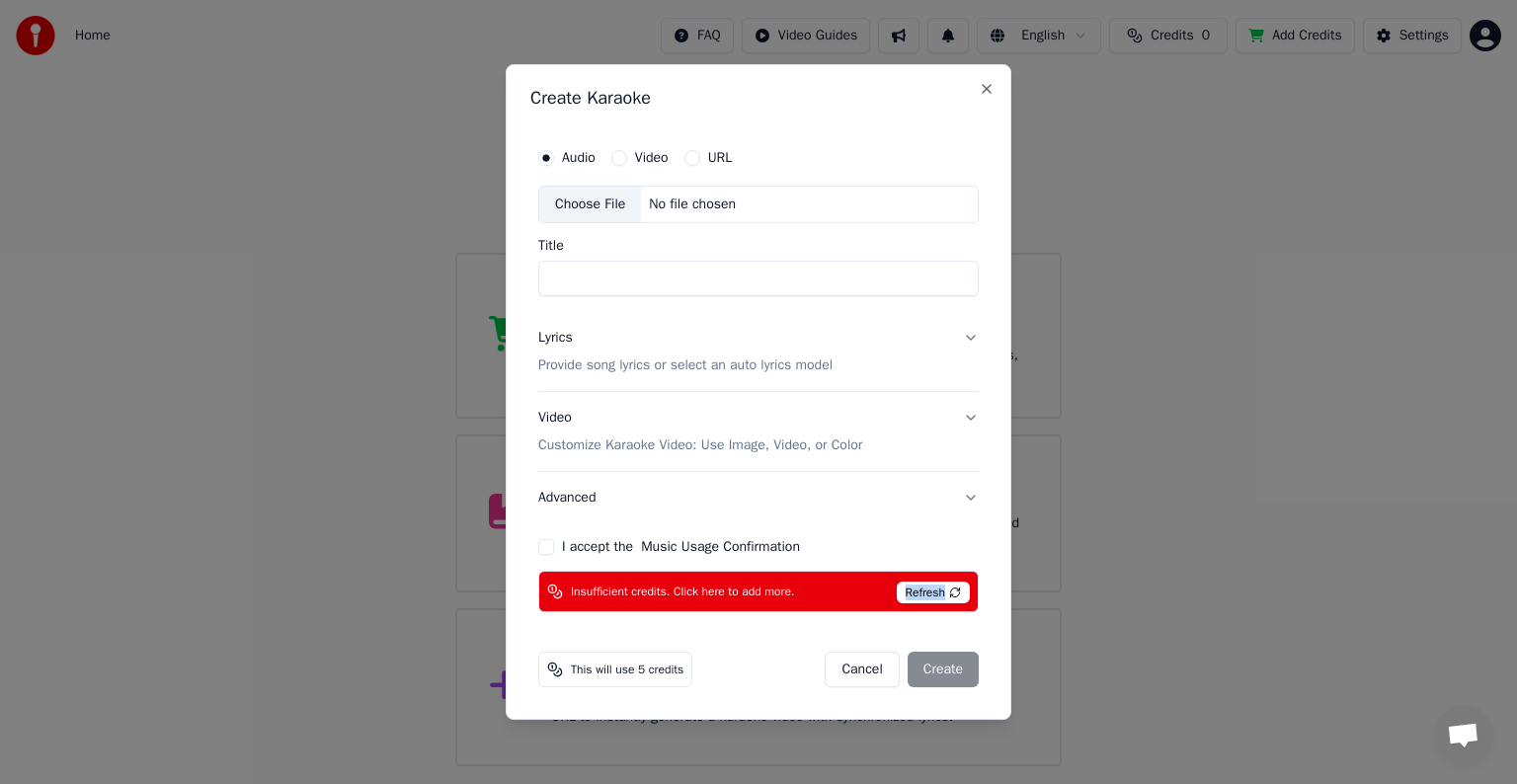 click on "Refresh" at bounding box center [933, 592] 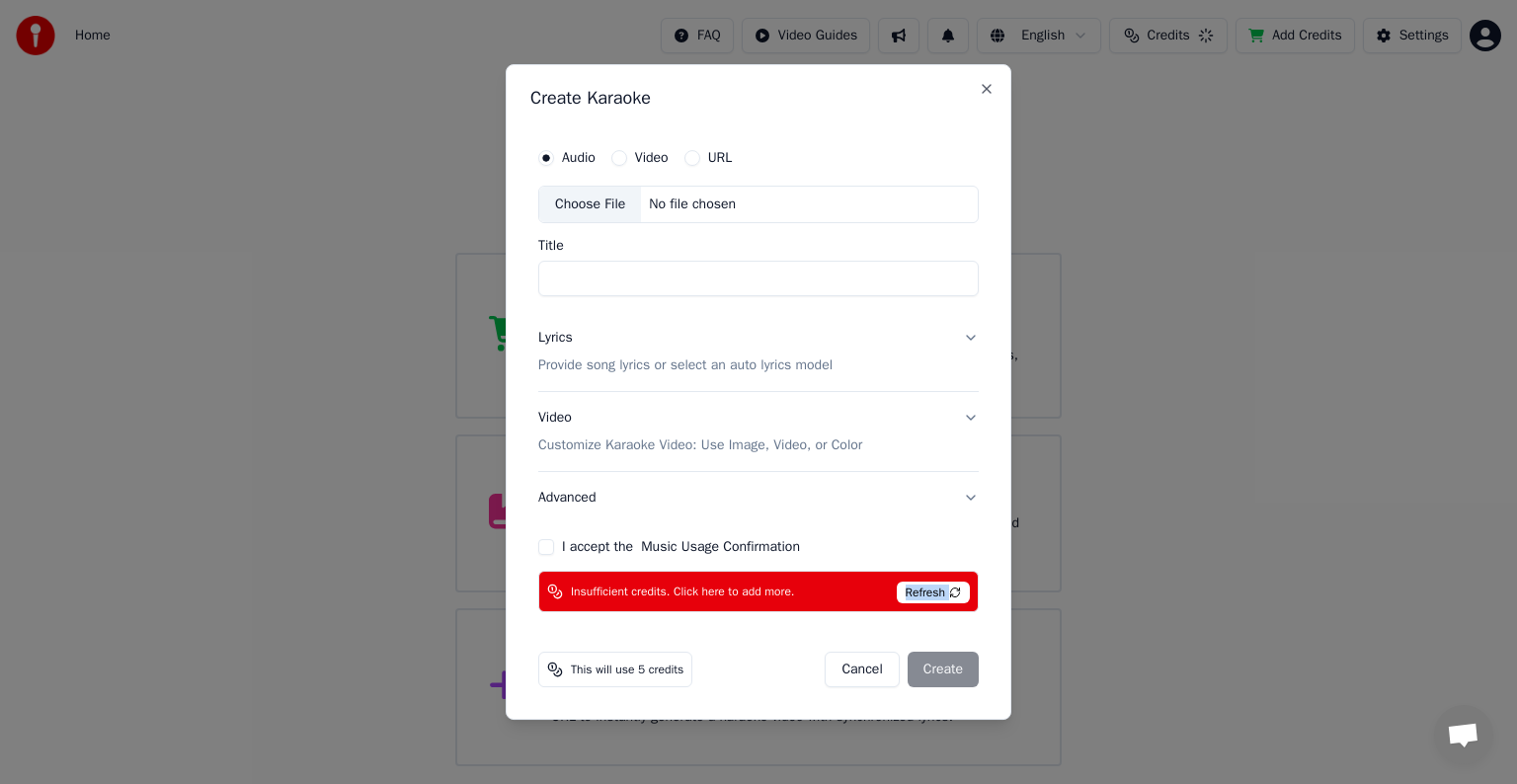 click on "Refresh" at bounding box center [933, 592] 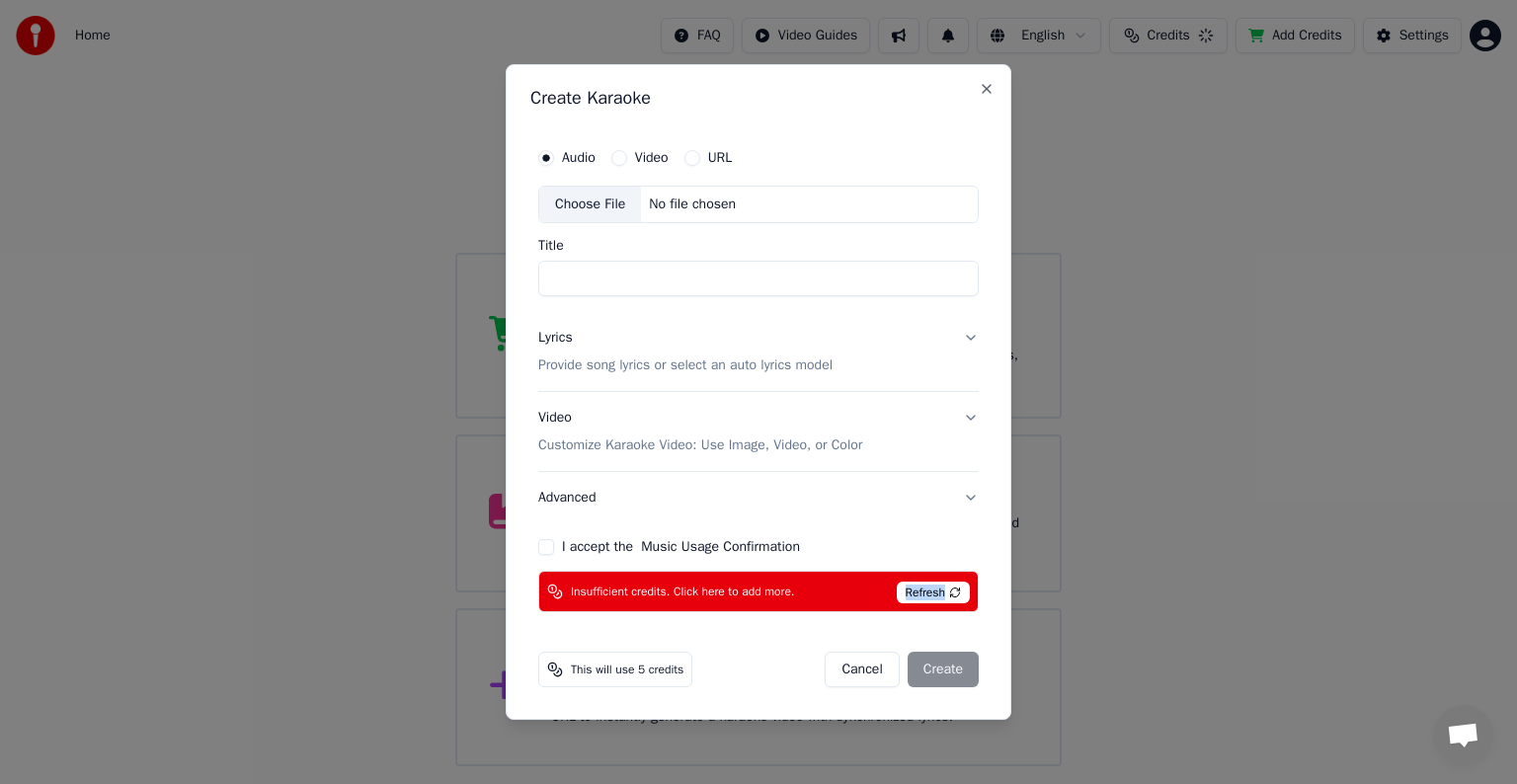 click on "Refresh" at bounding box center (933, 592) 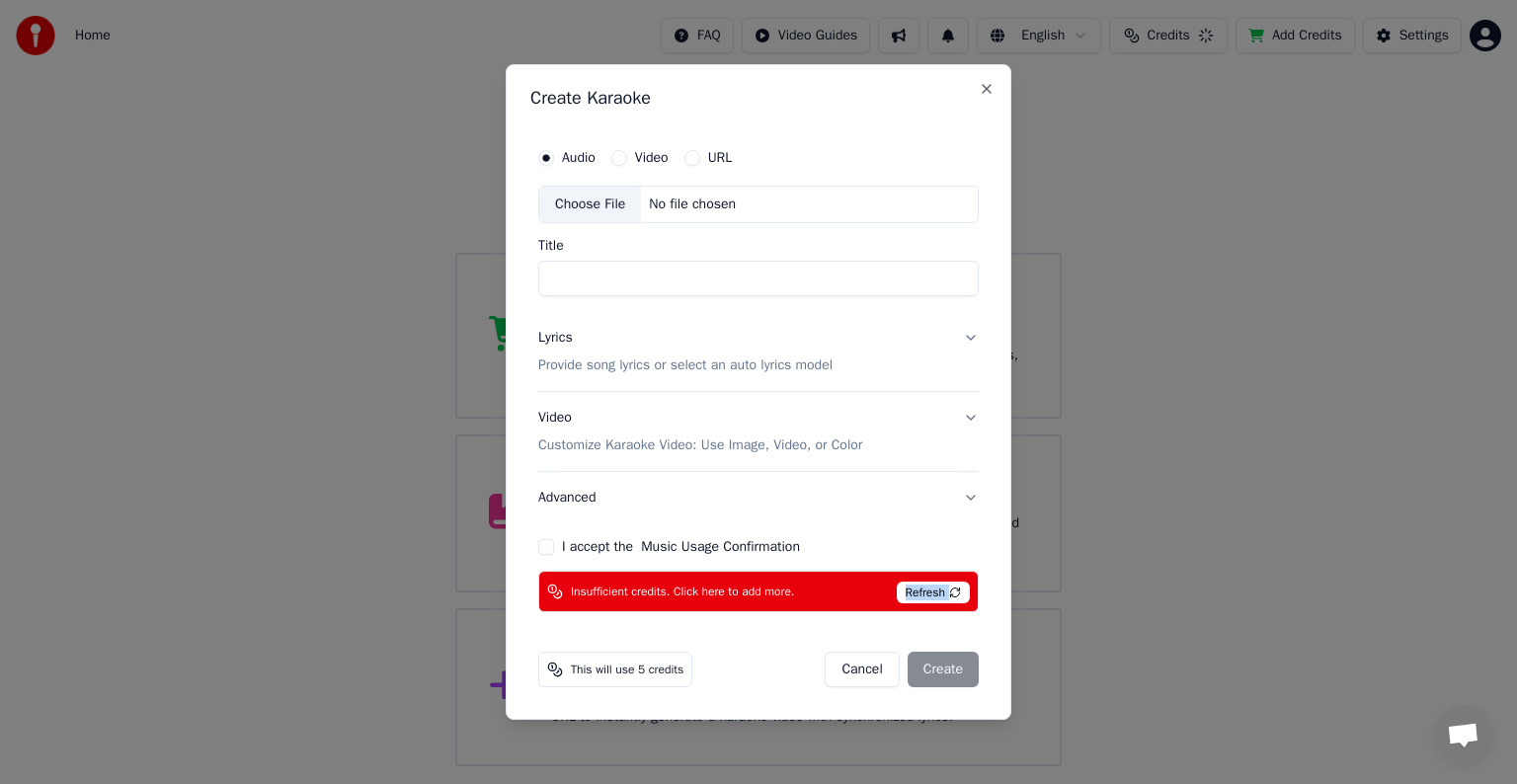 click on "Refresh" at bounding box center [933, 592] 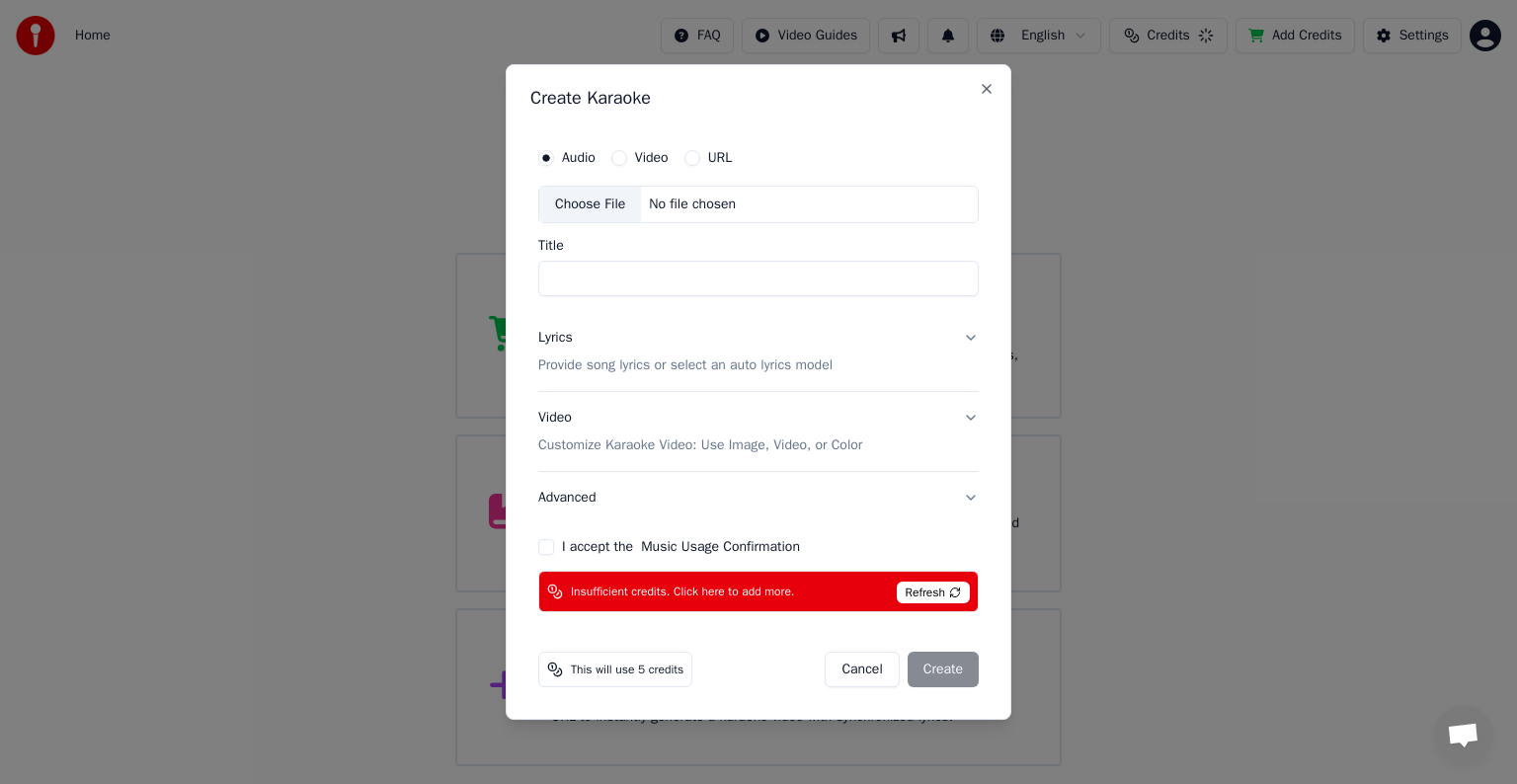 click on "Refresh" at bounding box center (933, 592) 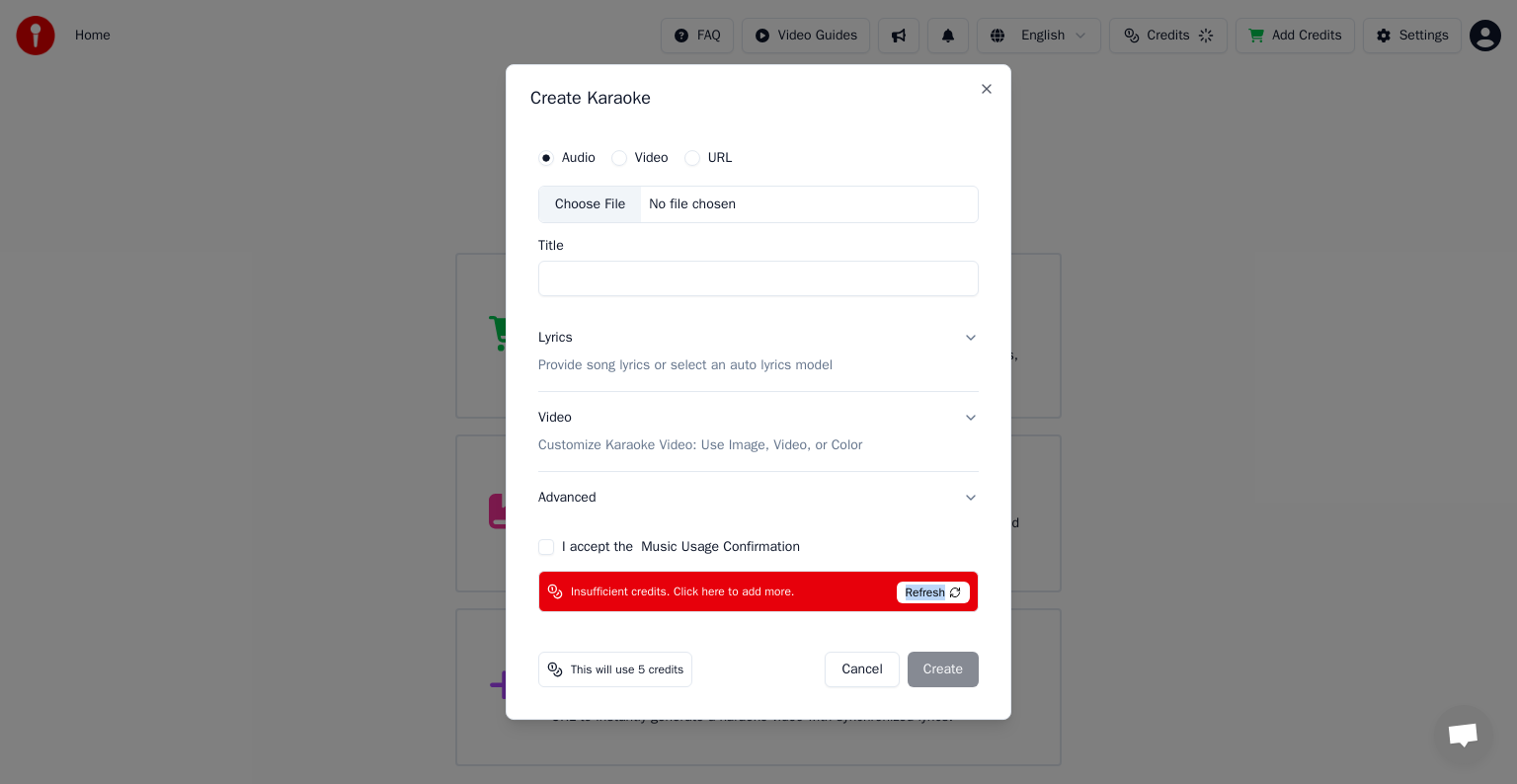 click on "Refresh" at bounding box center [933, 592] 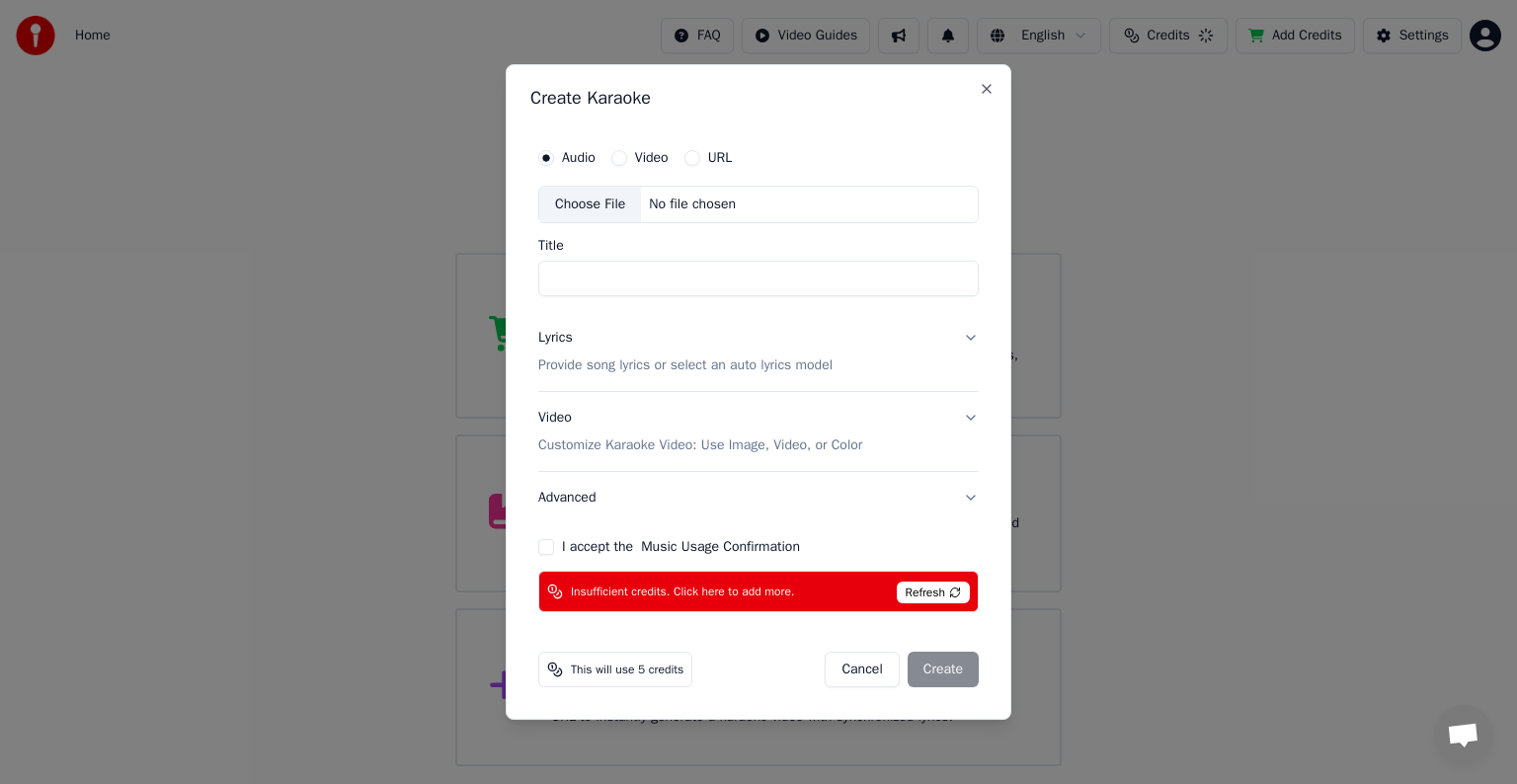 click 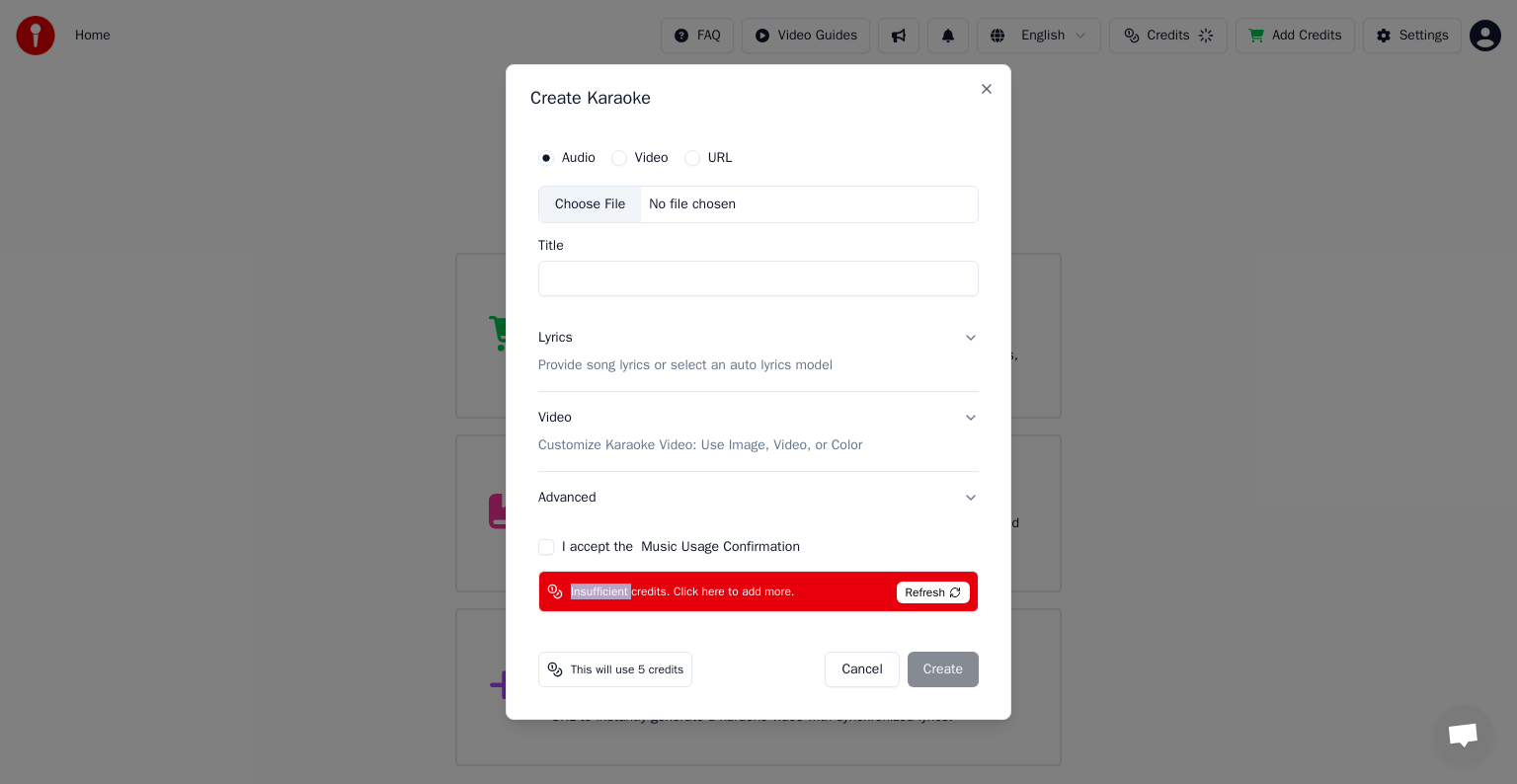 click 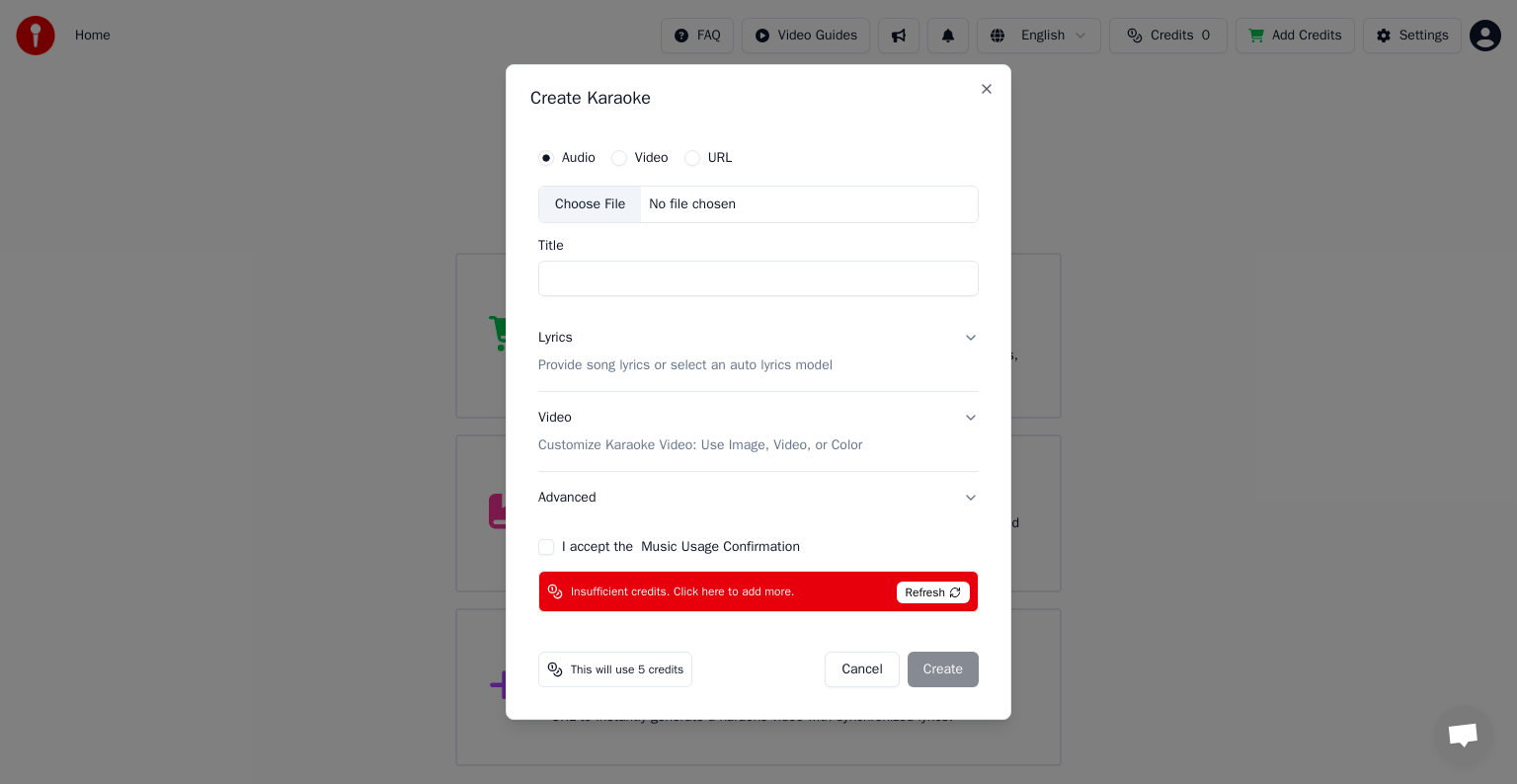 click on "Audio Video URL Choose File No file chosen Title Lyrics Provide song lyrics or select an auto lyrics model Video Customize Karaoke Video: Use Image, Video, or Color Advanced I accept the   Music Usage Confirmation Insufficient credits. Click here to add more. Refresh" at bounding box center (758, 375) 